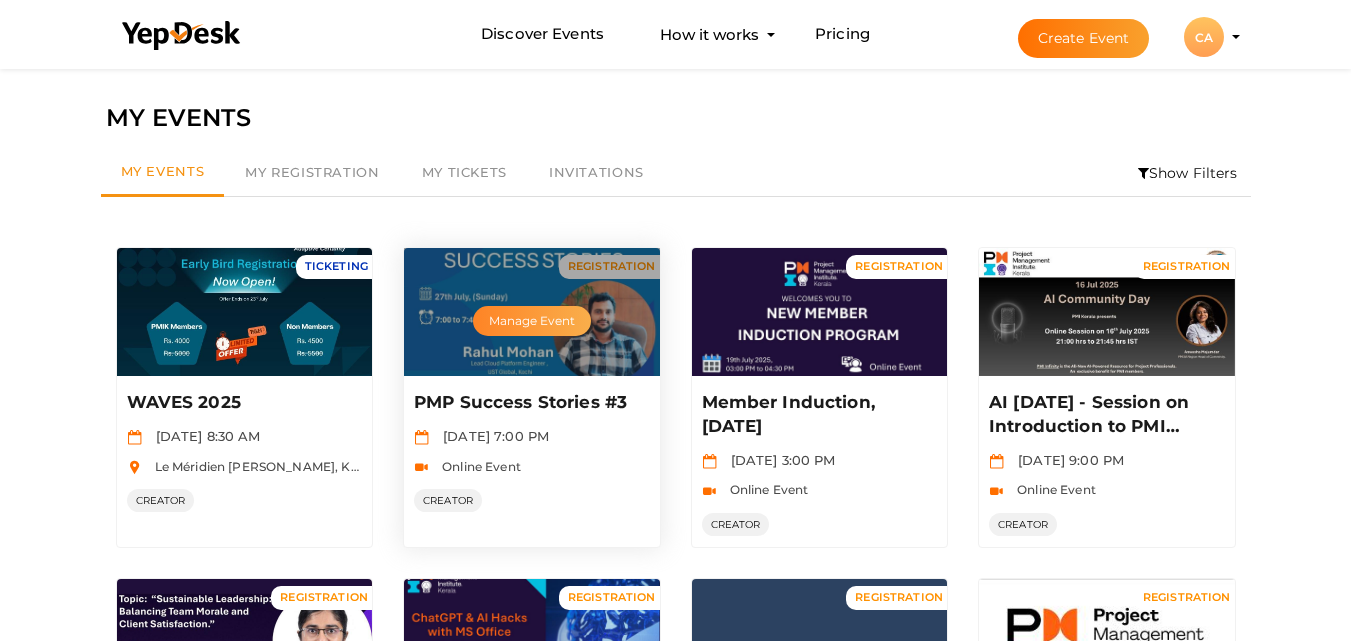 scroll, scrollTop: 0, scrollLeft: 0, axis: both 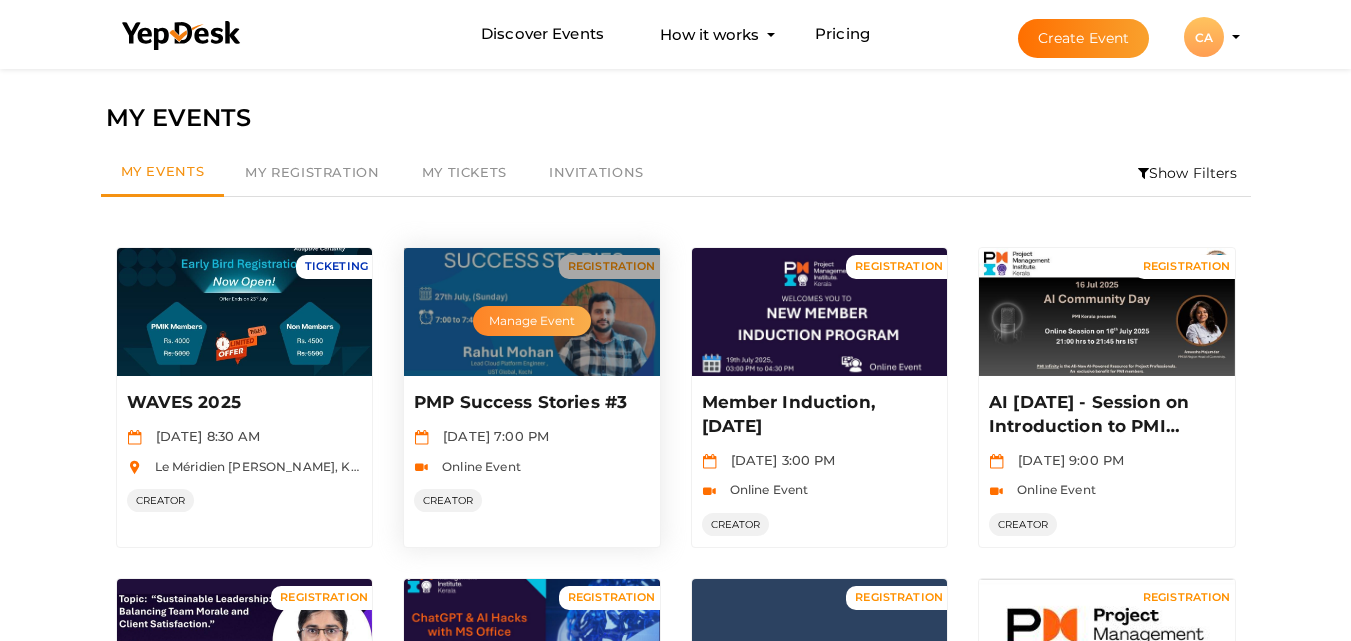 click on "Manage Event" at bounding box center (532, 321) 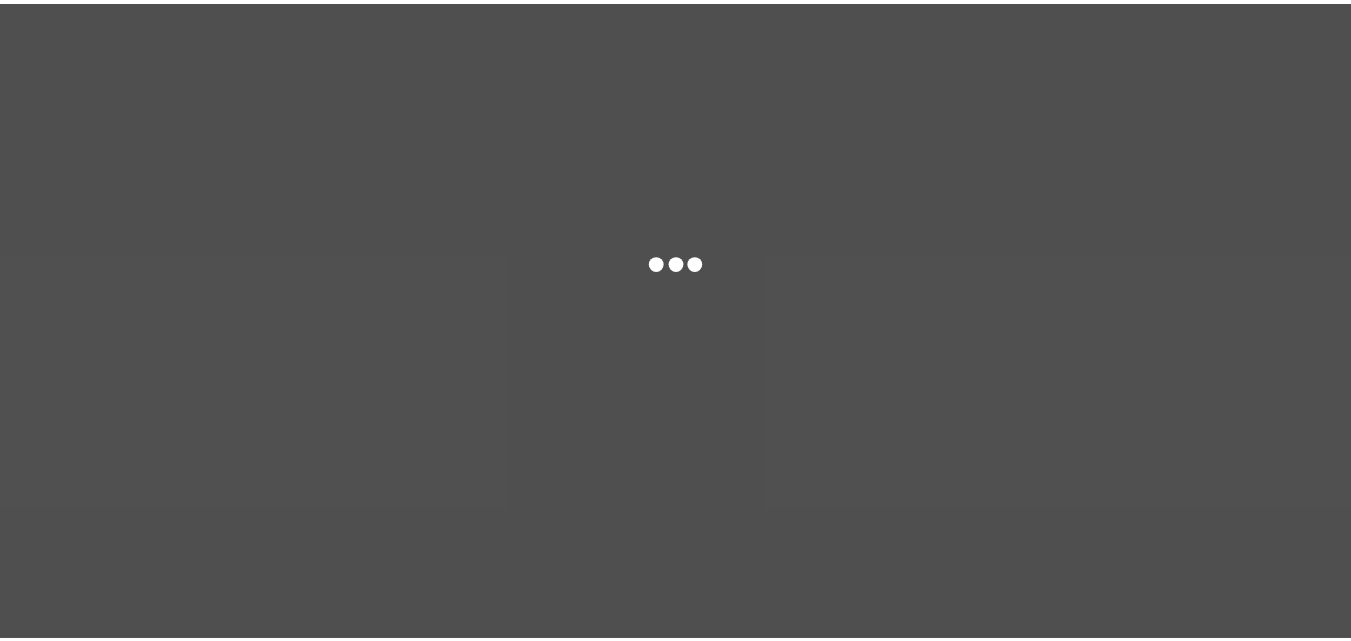 scroll, scrollTop: 0, scrollLeft: 0, axis: both 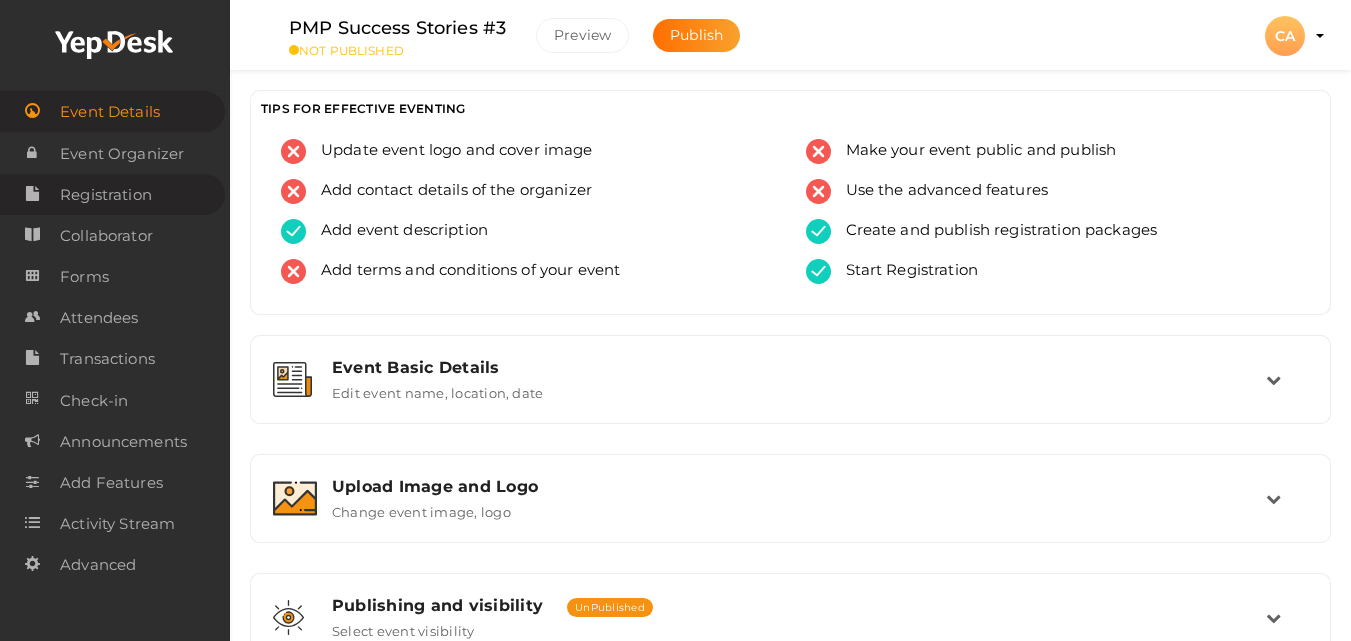 click on "Registration" at bounding box center (112, 194) 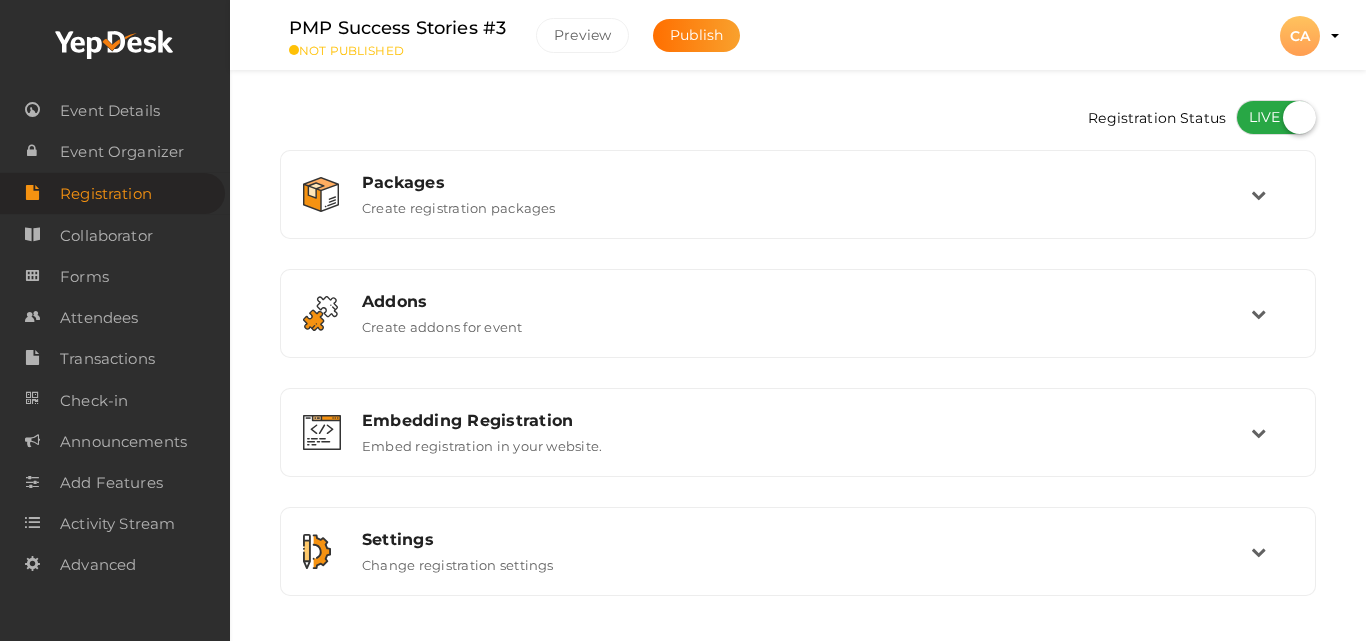checkbox on "true" 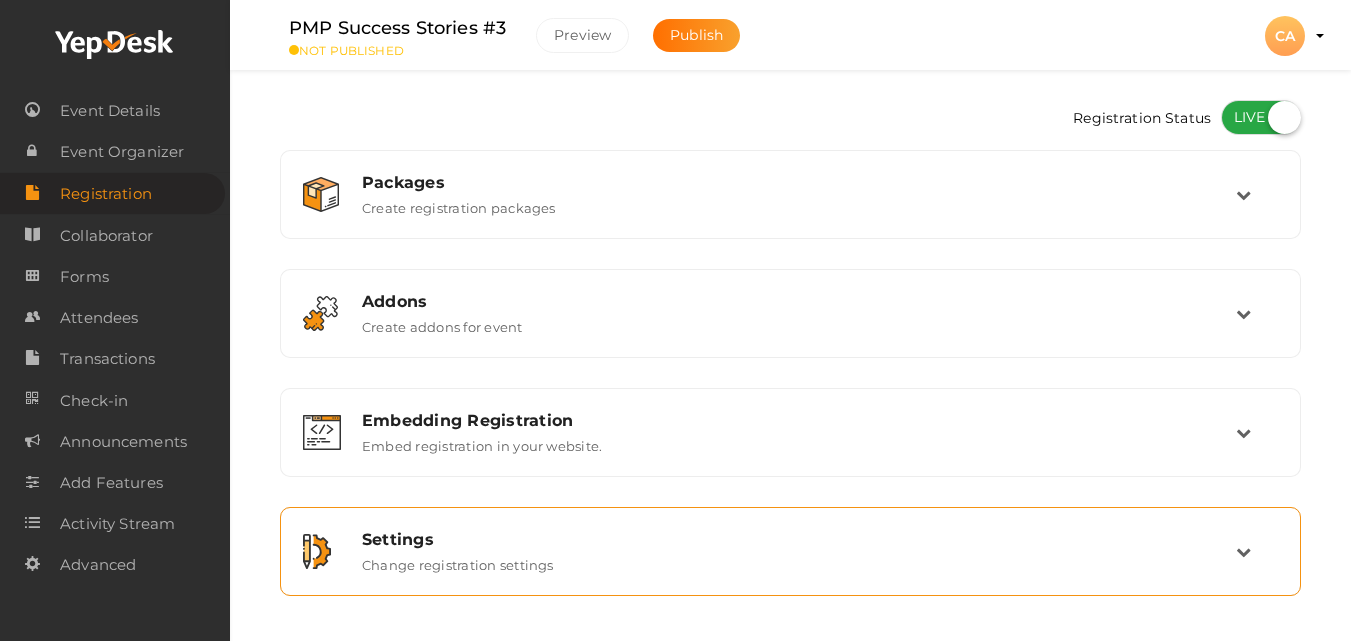 click on "Settings
Change registration settings" at bounding box center (790, 551) 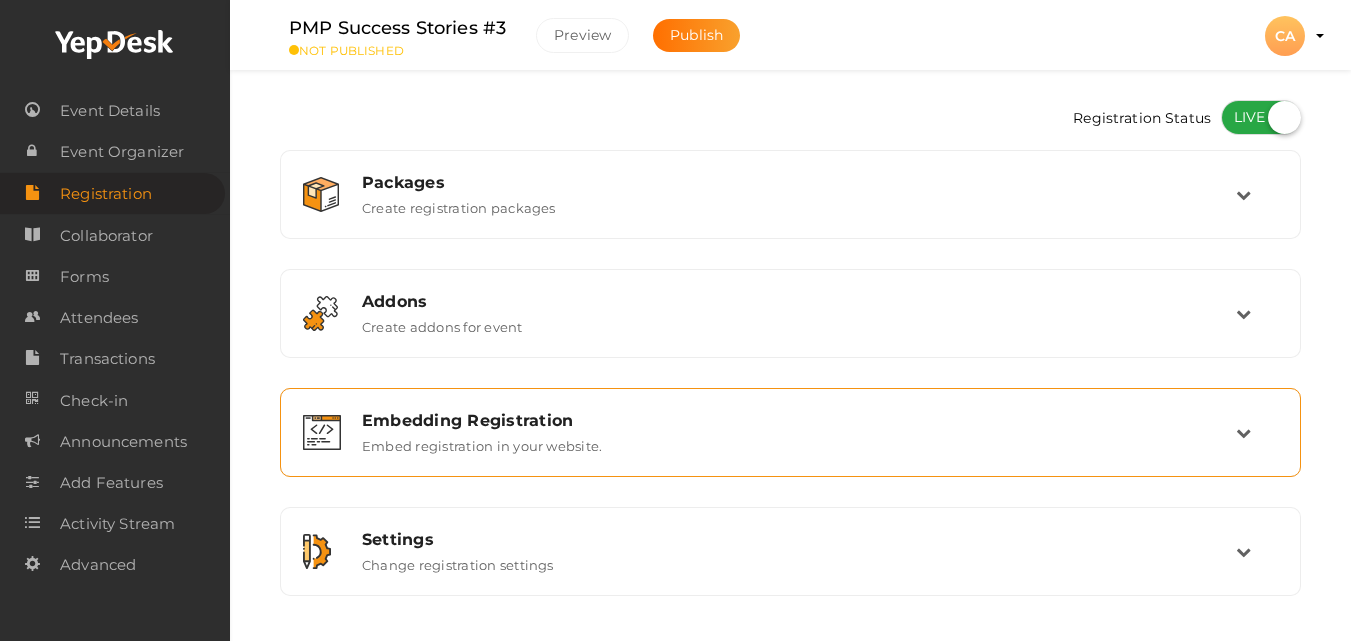 click on "Embedding Registration" at bounding box center [799, 420] 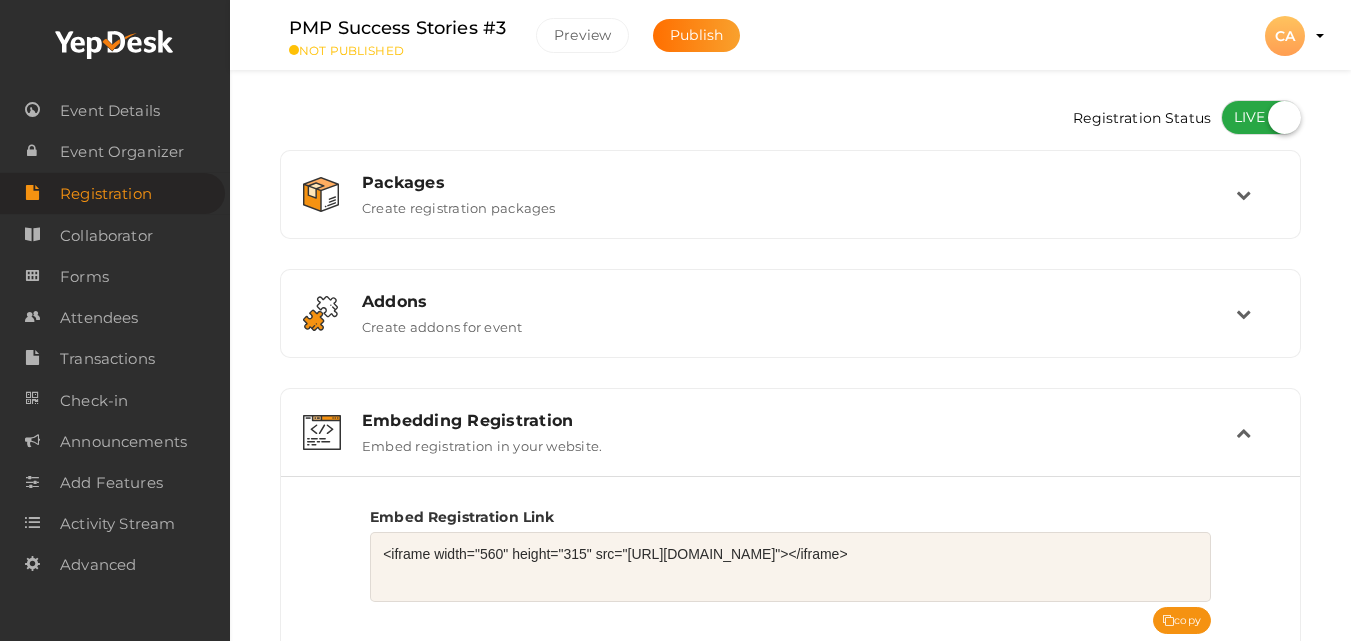 click on "<iframe width="560" height="315" src="https://www.yepdesk.com/embed/open-register/687885d1c9e77c0001fdc14a/mrkg4i7p6k"></iframe>" at bounding box center (790, 567) 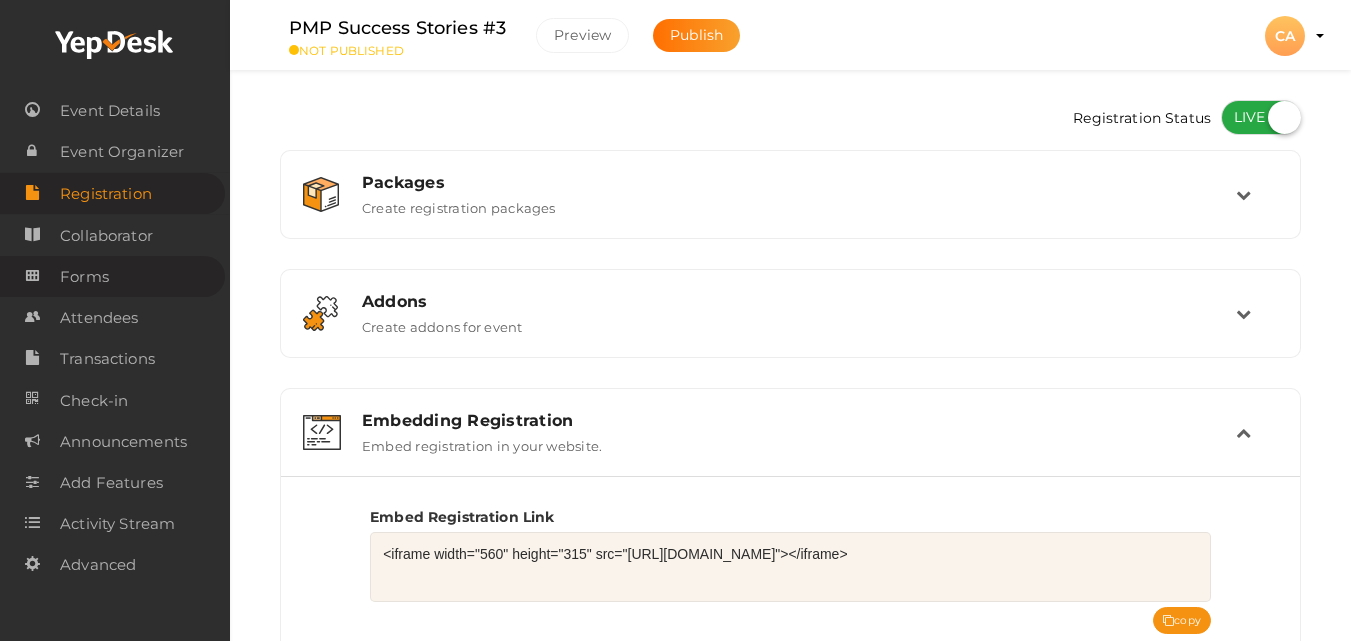 click on "Forms" at bounding box center (84, 277) 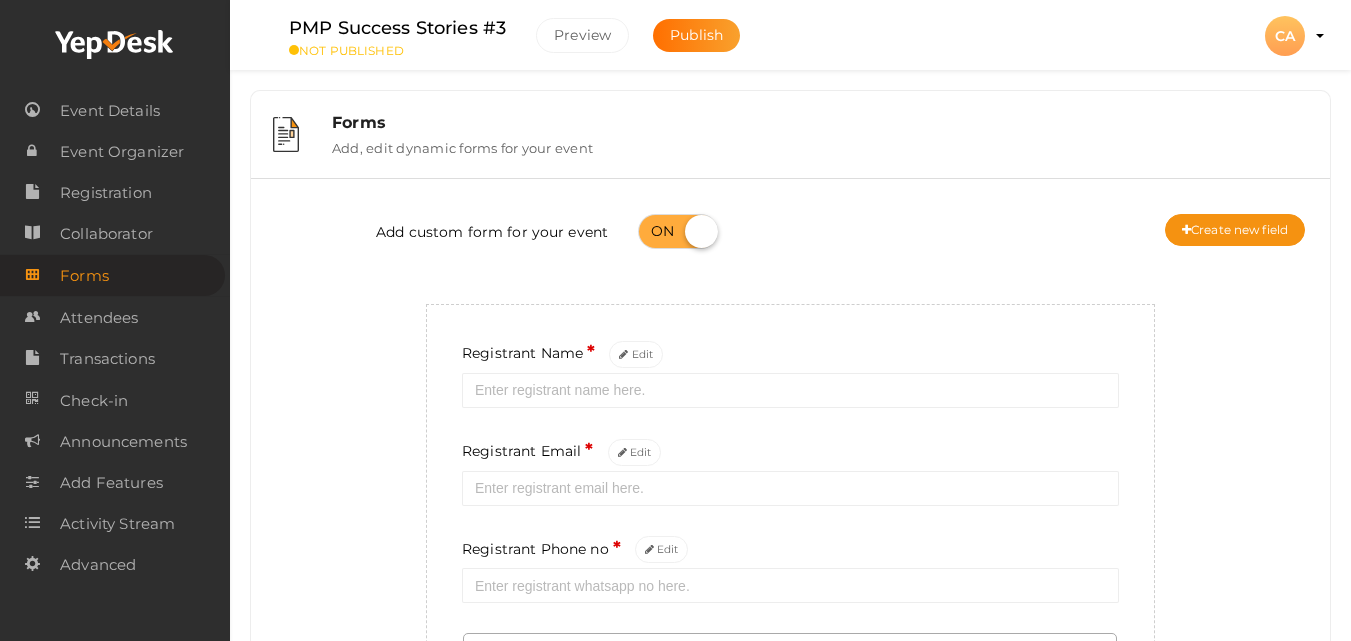 scroll, scrollTop: 264, scrollLeft: 0, axis: vertical 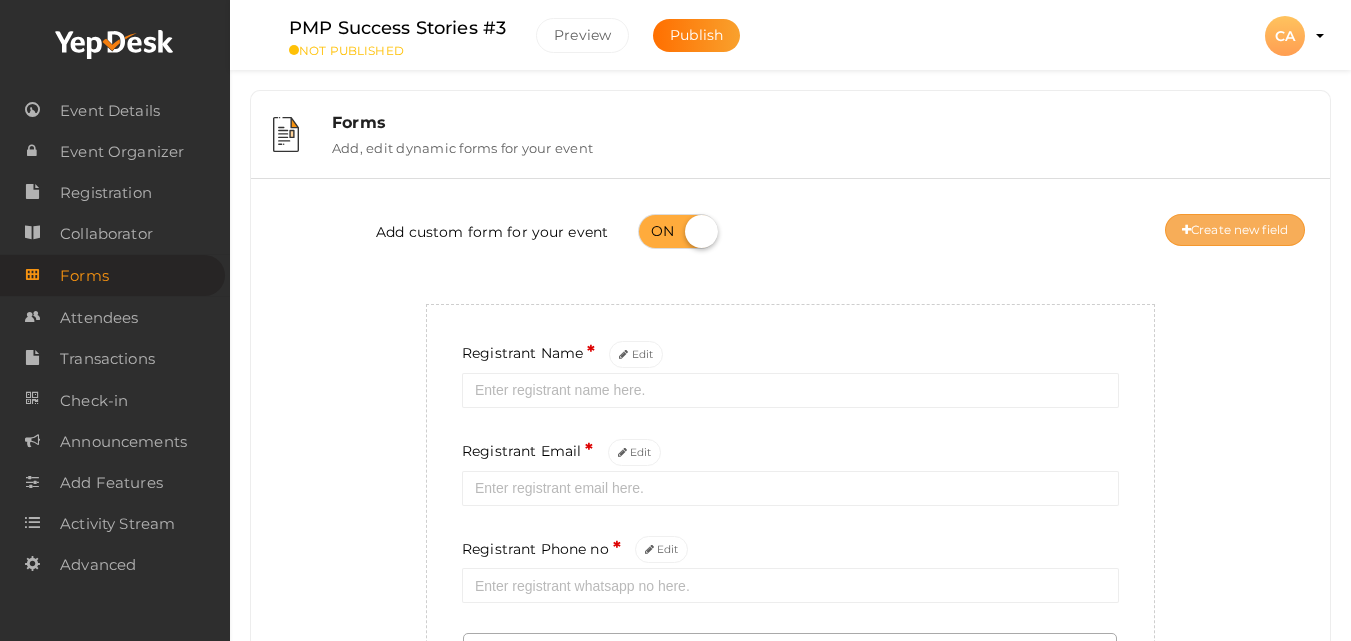 click on "Create new field" at bounding box center (1235, 230) 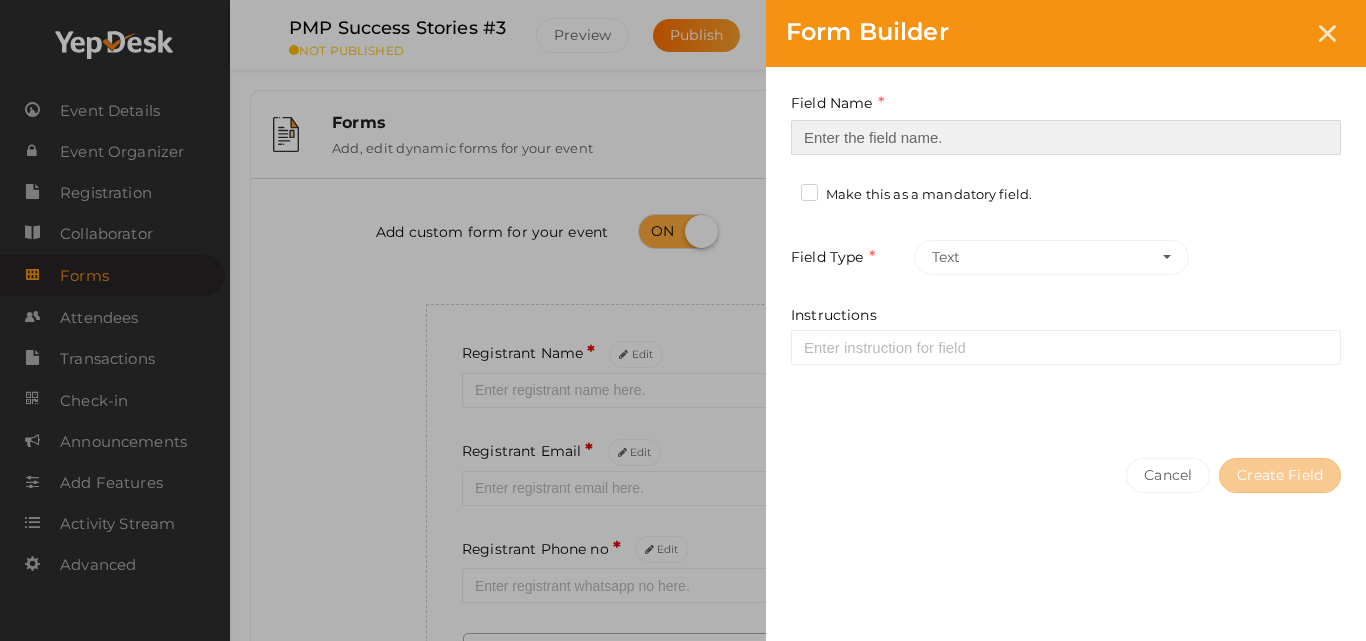 click at bounding box center (1066, 137) 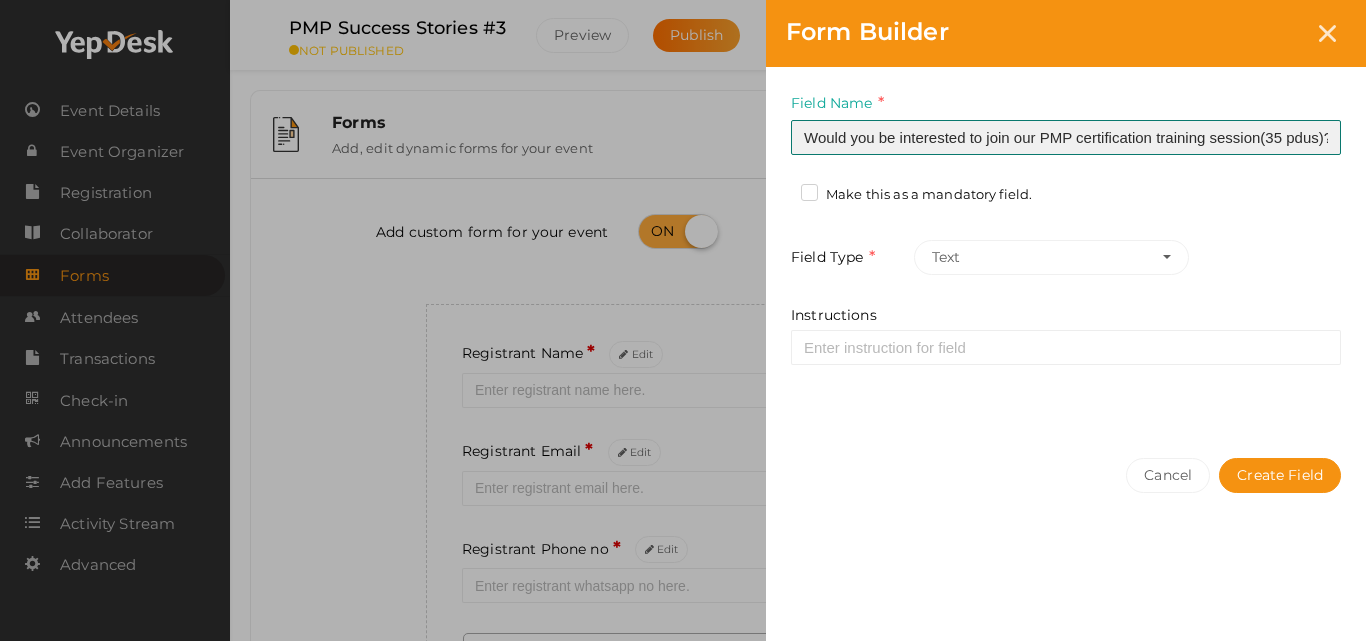scroll, scrollTop: 0, scrollLeft: 4, axis: horizontal 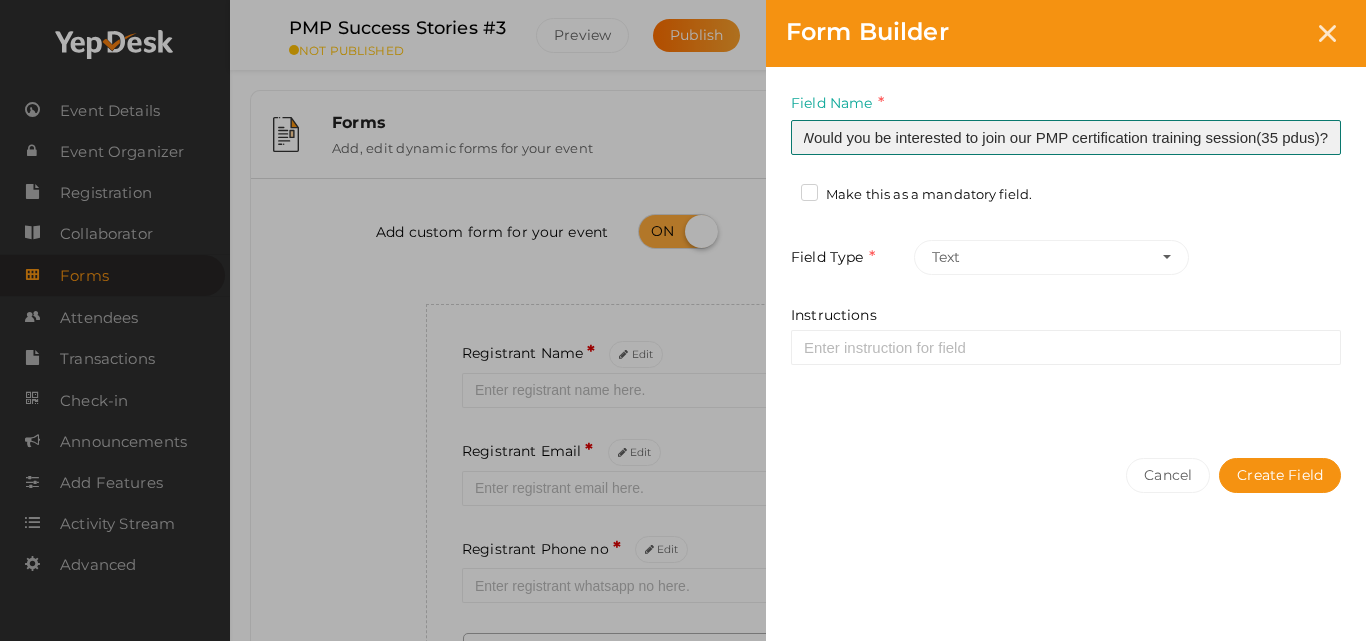 type on "Would you be interested to join our PMP certification training session(35 pdus)?" 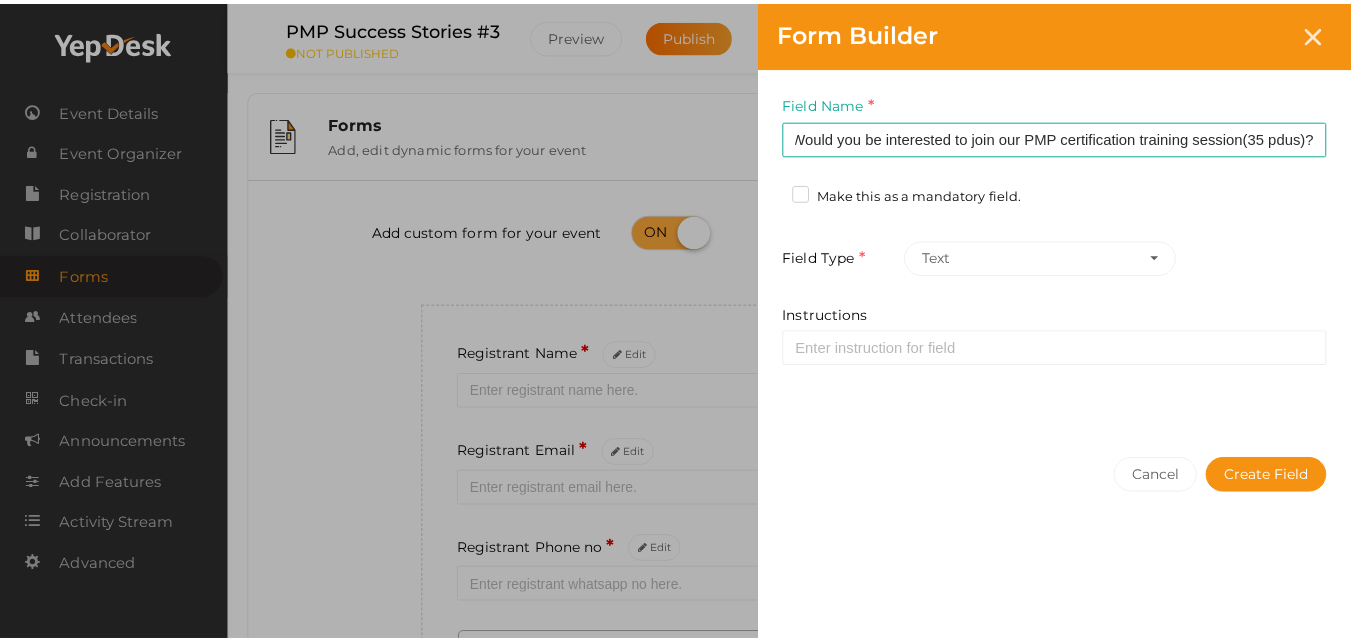 scroll, scrollTop: 0, scrollLeft: 0, axis: both 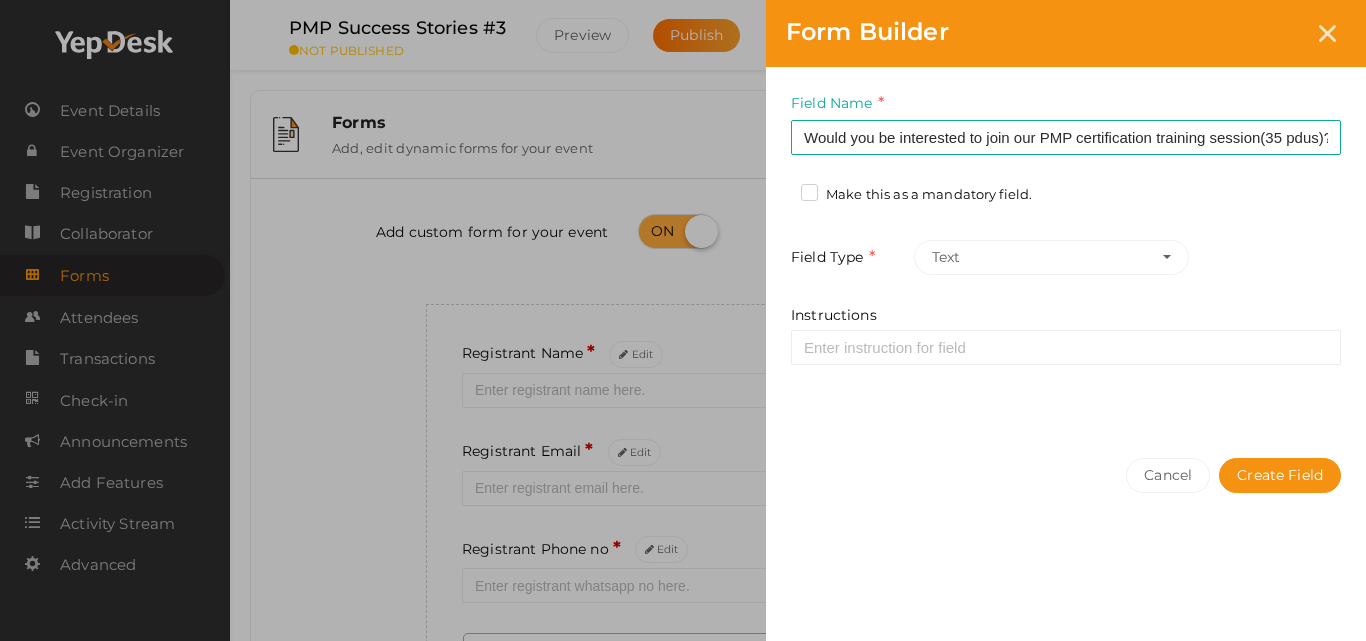 click on "Make this as a mandatory field." at bounding box center [916, 195] 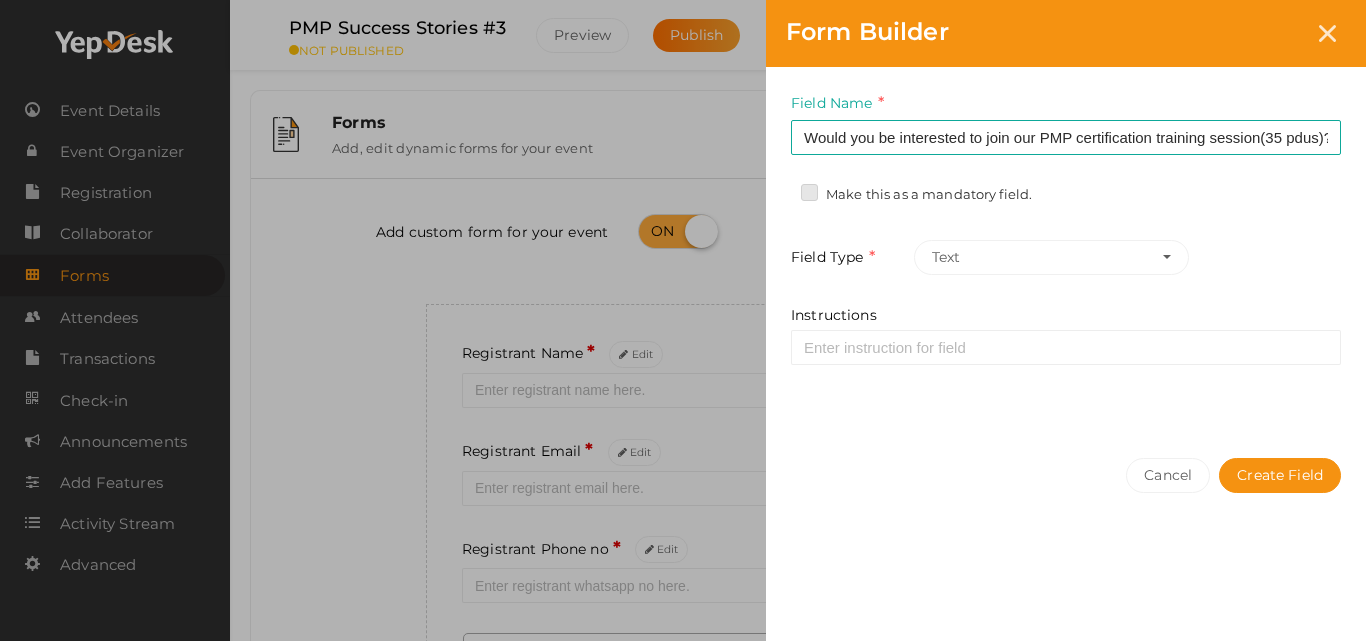 click on "Make this as a mandatory field." at bounding box center (781, 189) 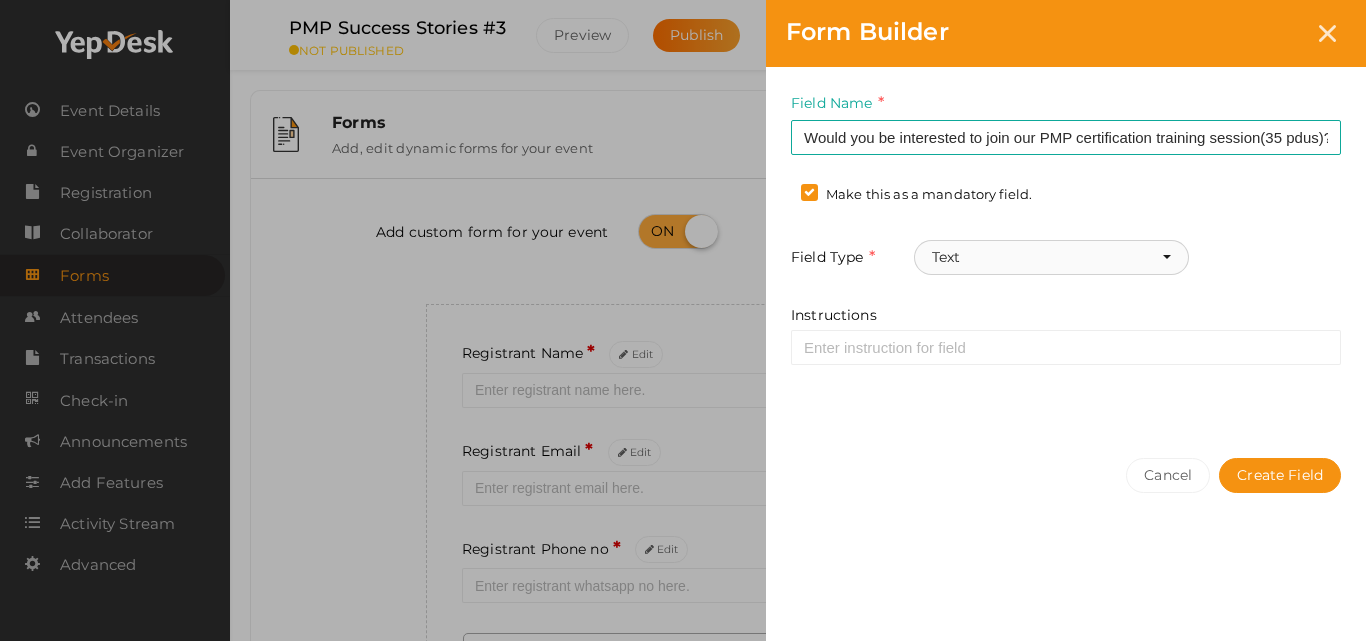 click on "Text" at bounding box center (1051, 257) 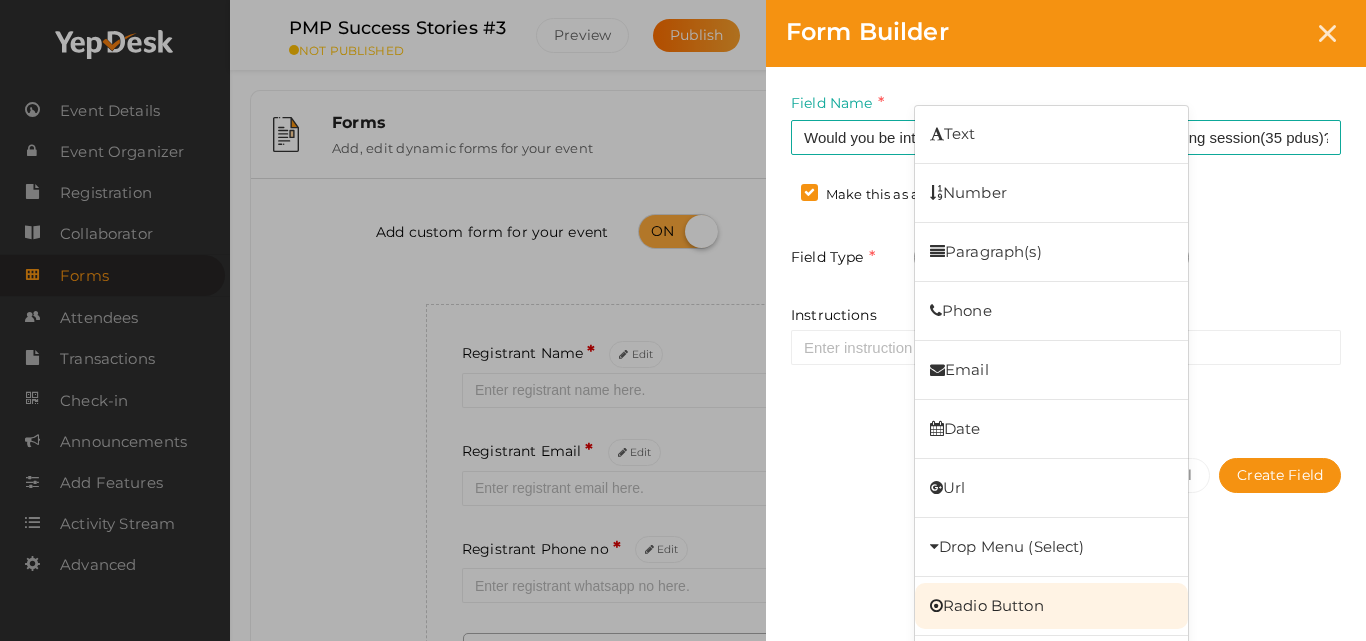 click on "Radio Button" at bounding box center [1051, 606] 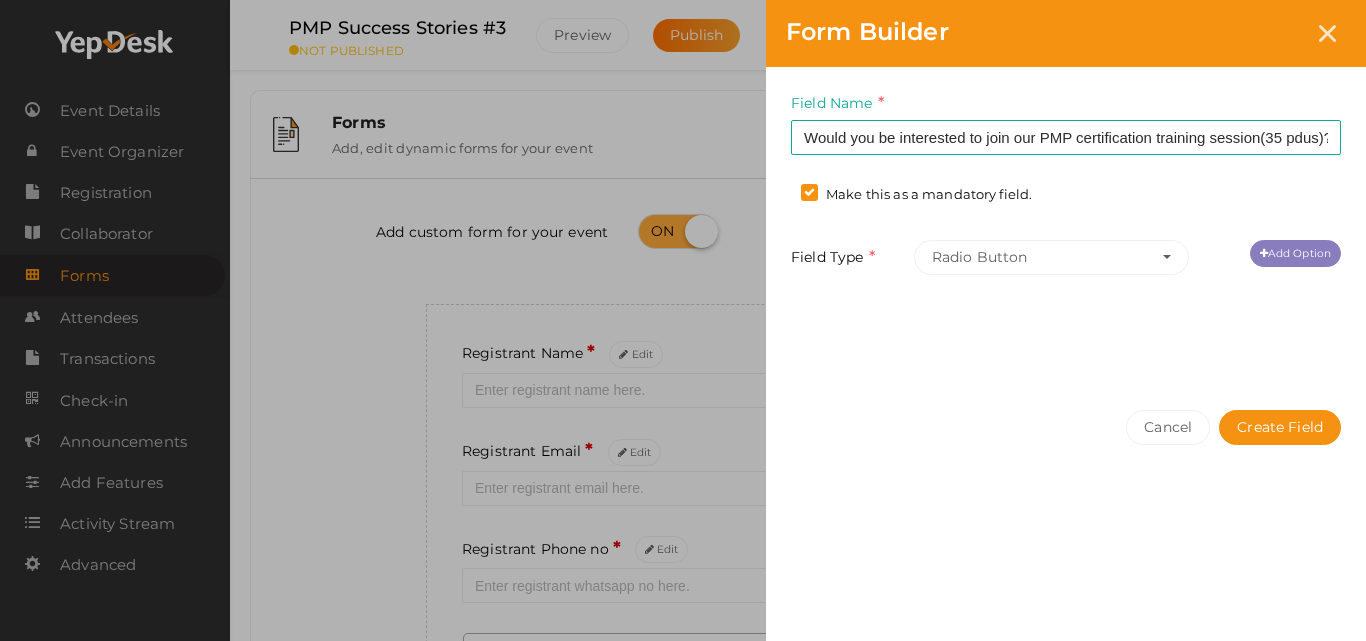 click on "Add Option" at bounding box center (1295, 253) 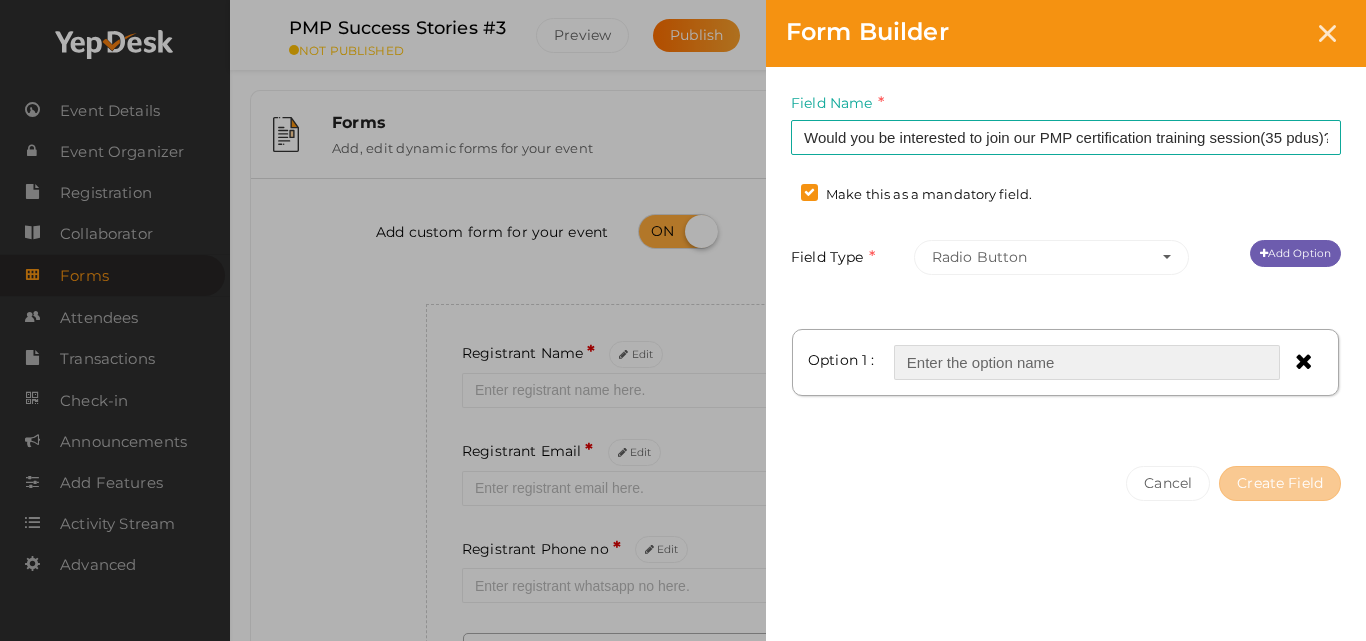 click at bounding box center (1087, 362) 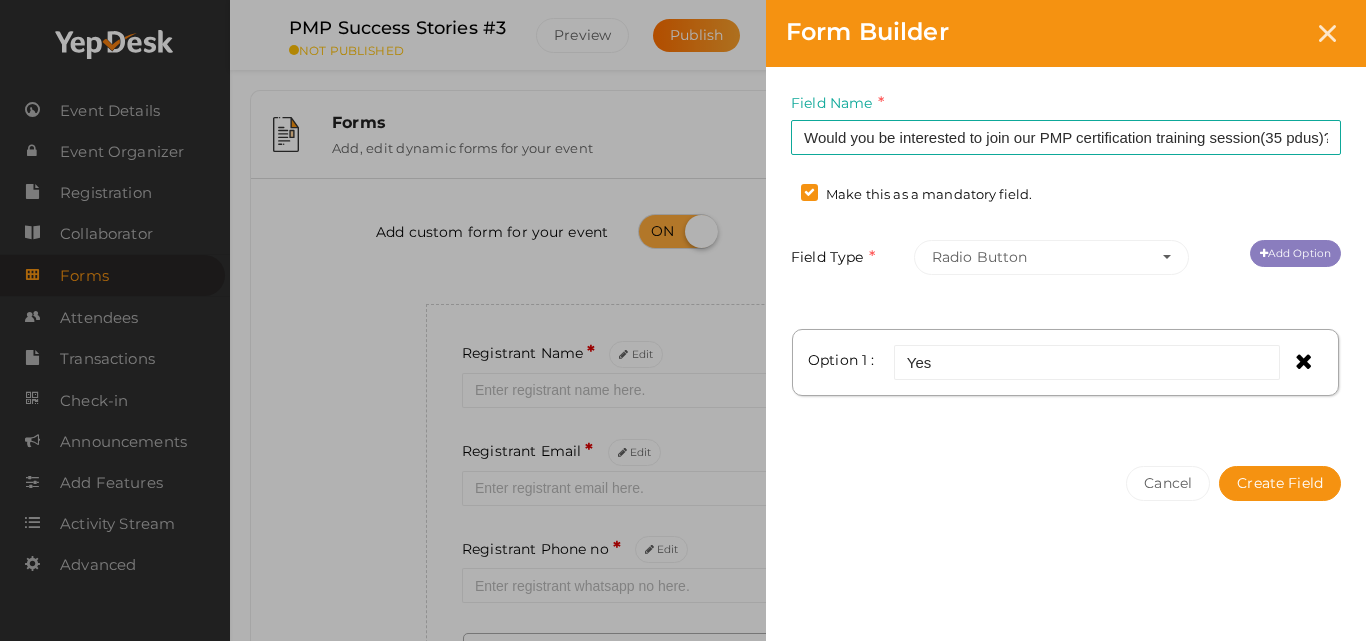 click on "Add Option" at bounding box center (1295, 253) 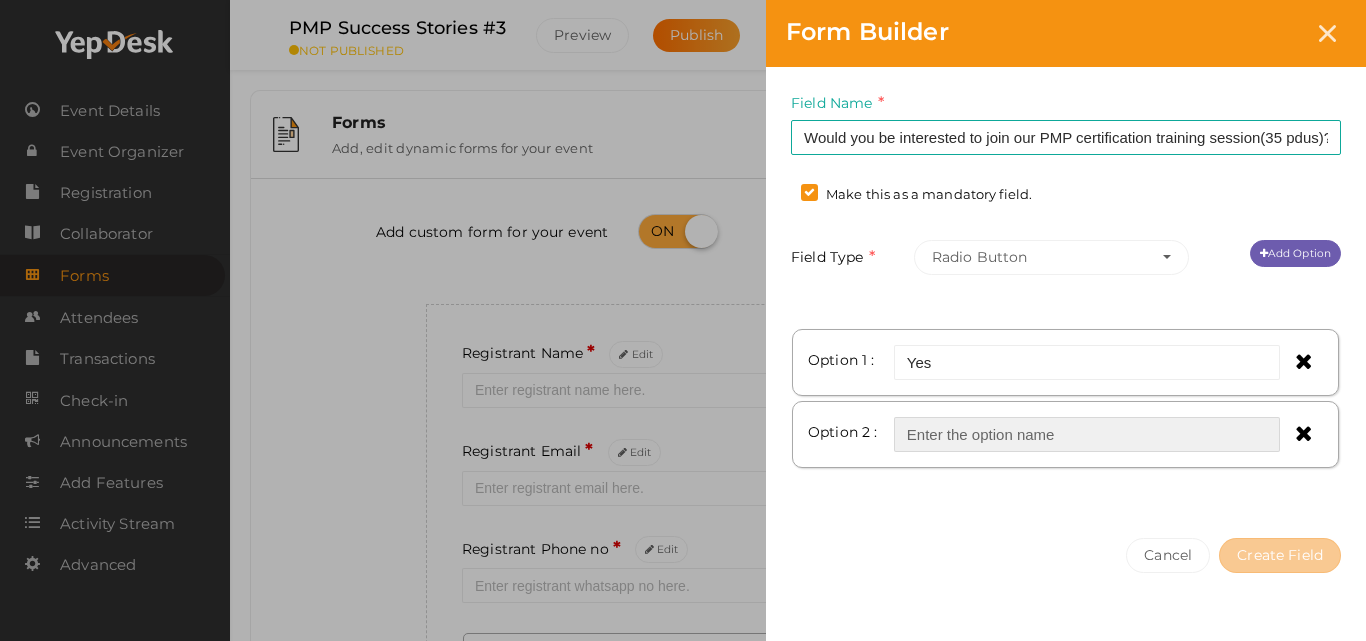 click at bounding box center [1087, 434] 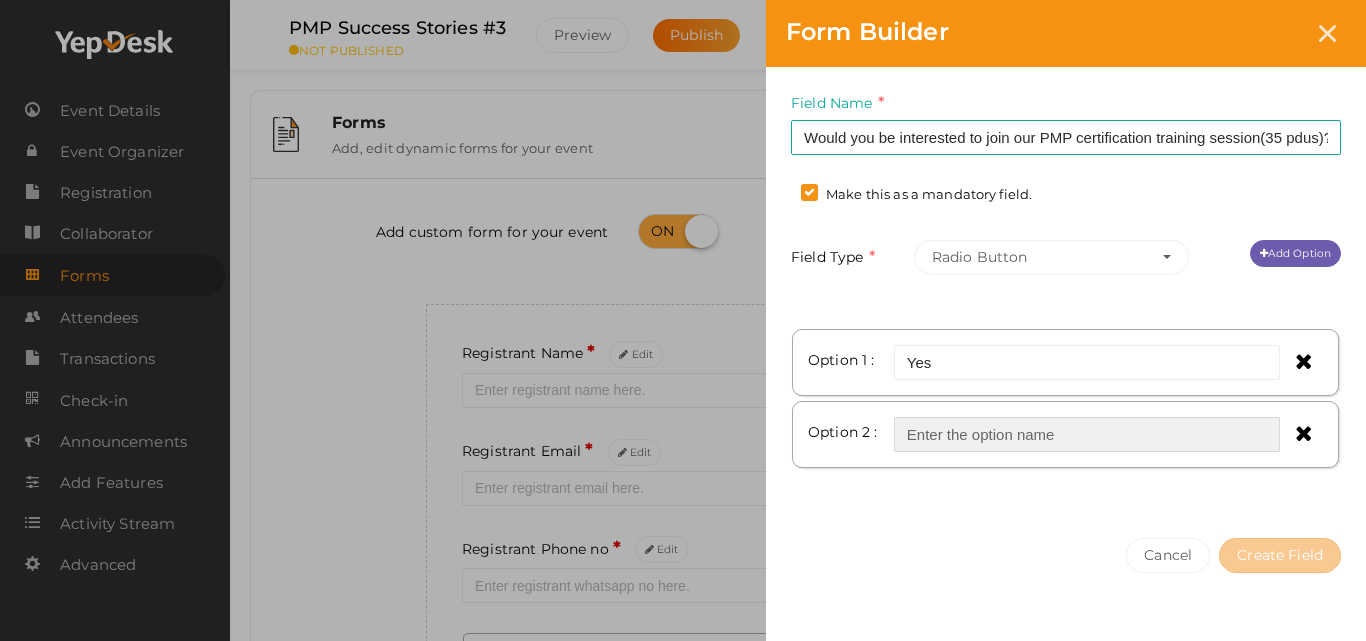 type on "No" 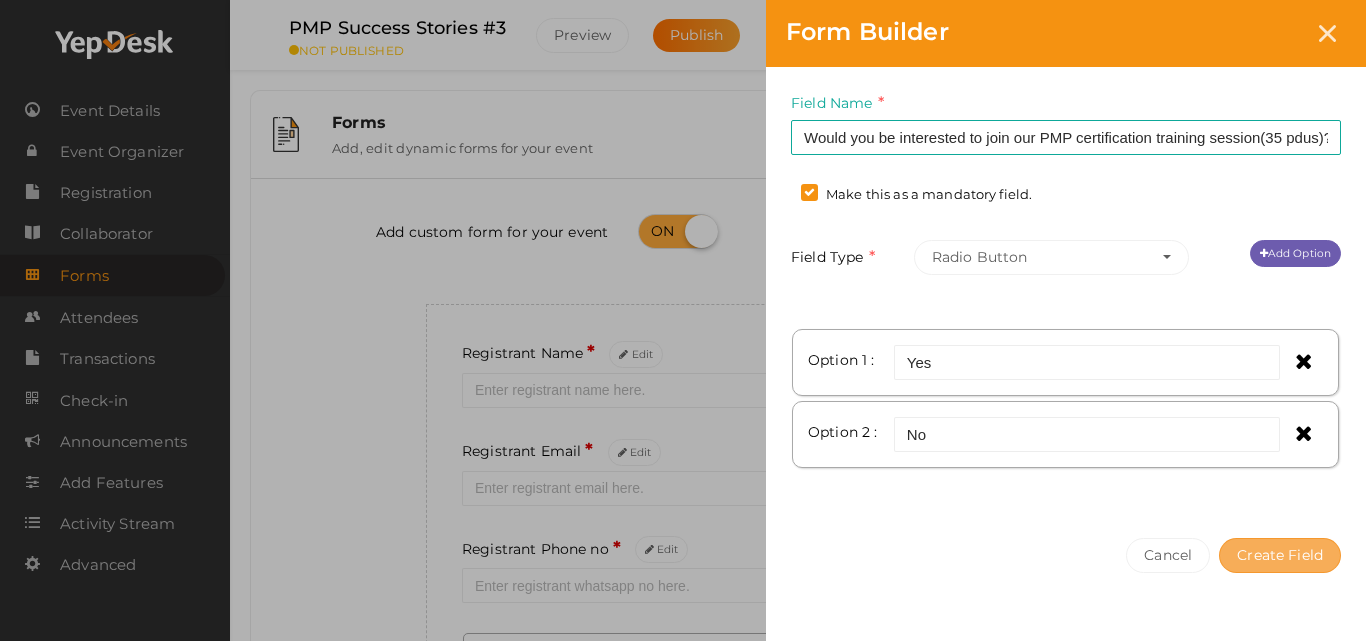 click on "Create Field" at bounding box center (1280, 555) 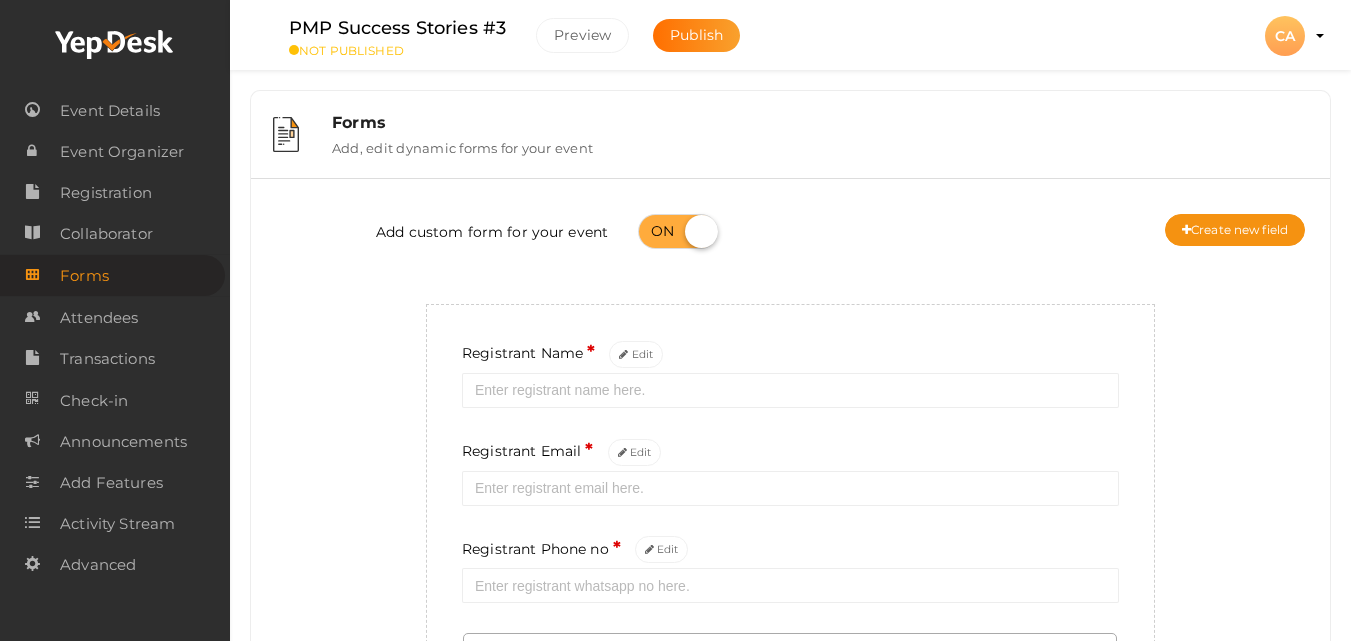 scroll, scrollTop: 479, scrollLeft: 0, axis: vertical 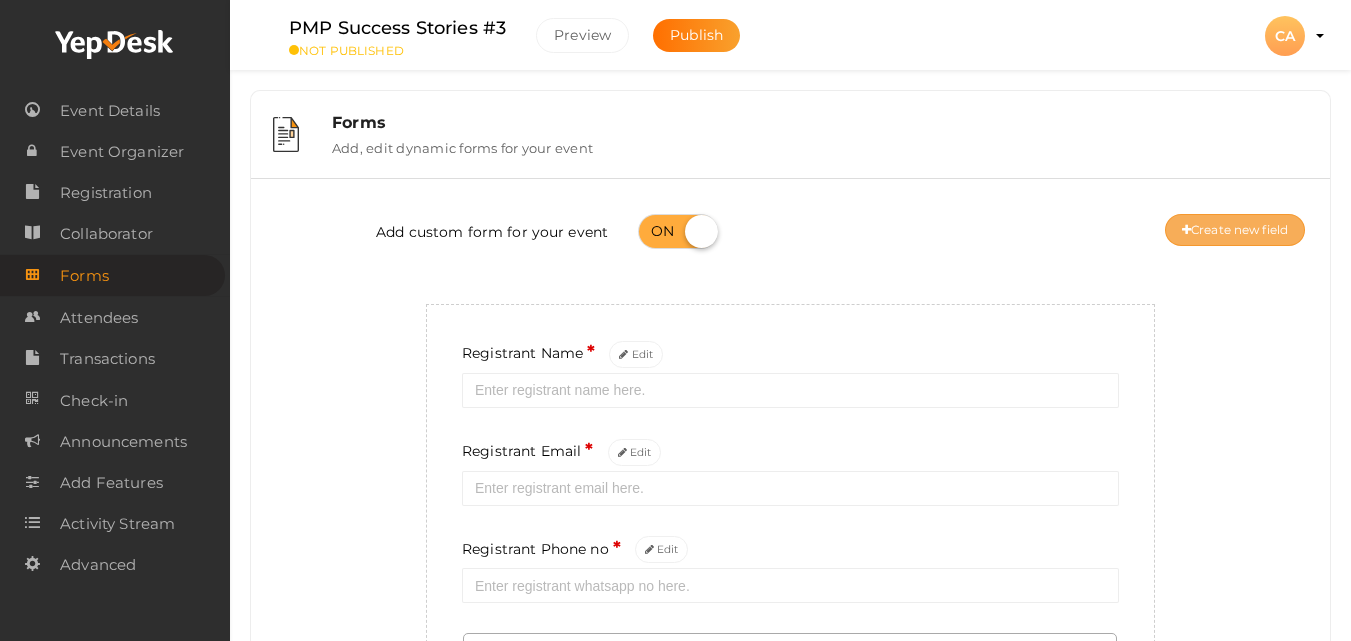 click on "Create new field" at bounding box center (1235, 230) 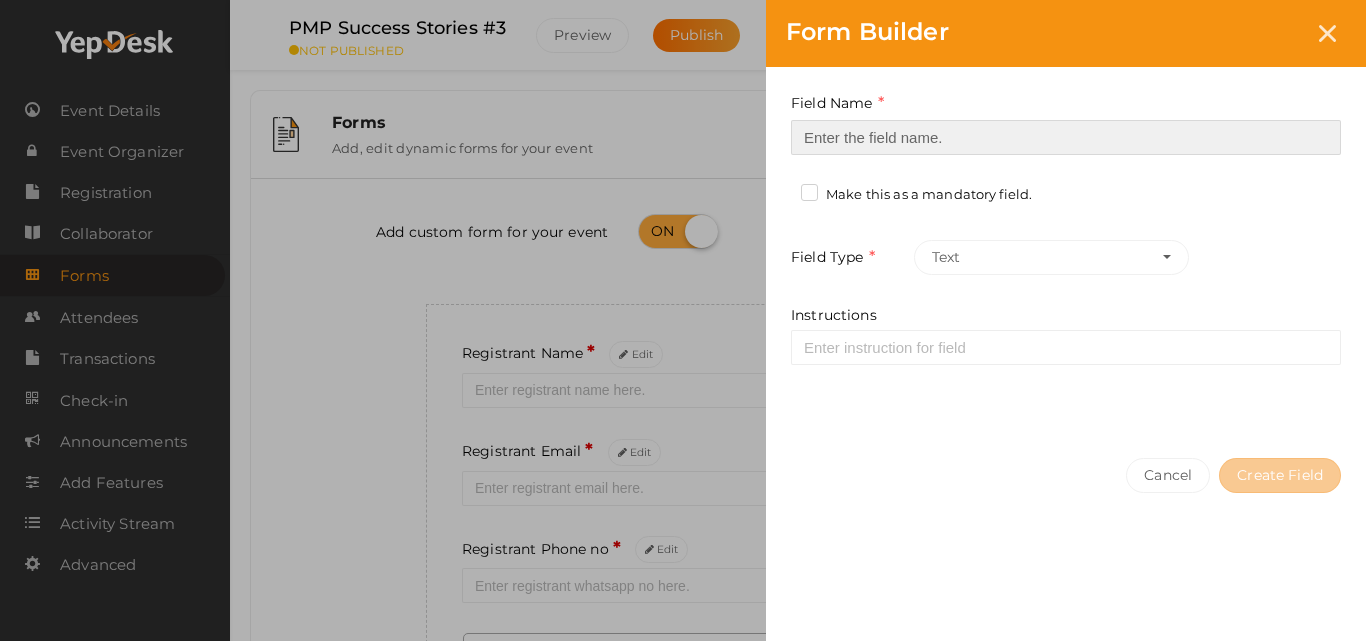click at bounding box center [1066, 137] 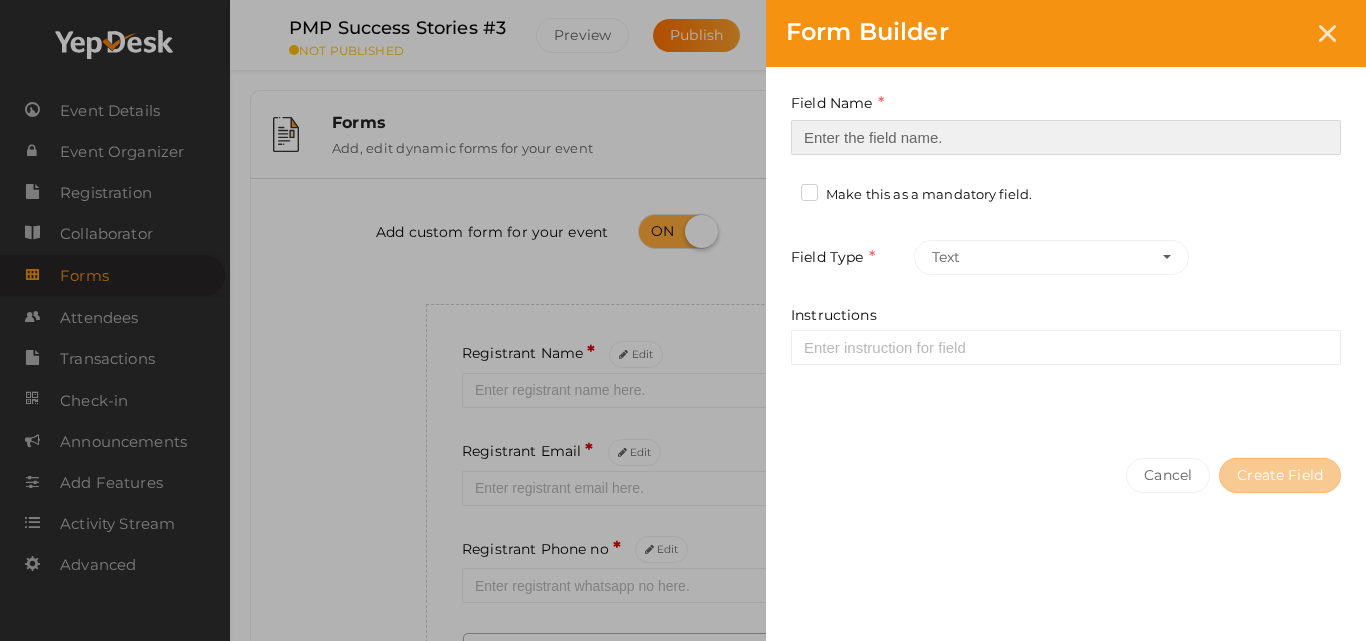 paste on "Would you be interested to join our PMP certification training session(35 pdus)?" 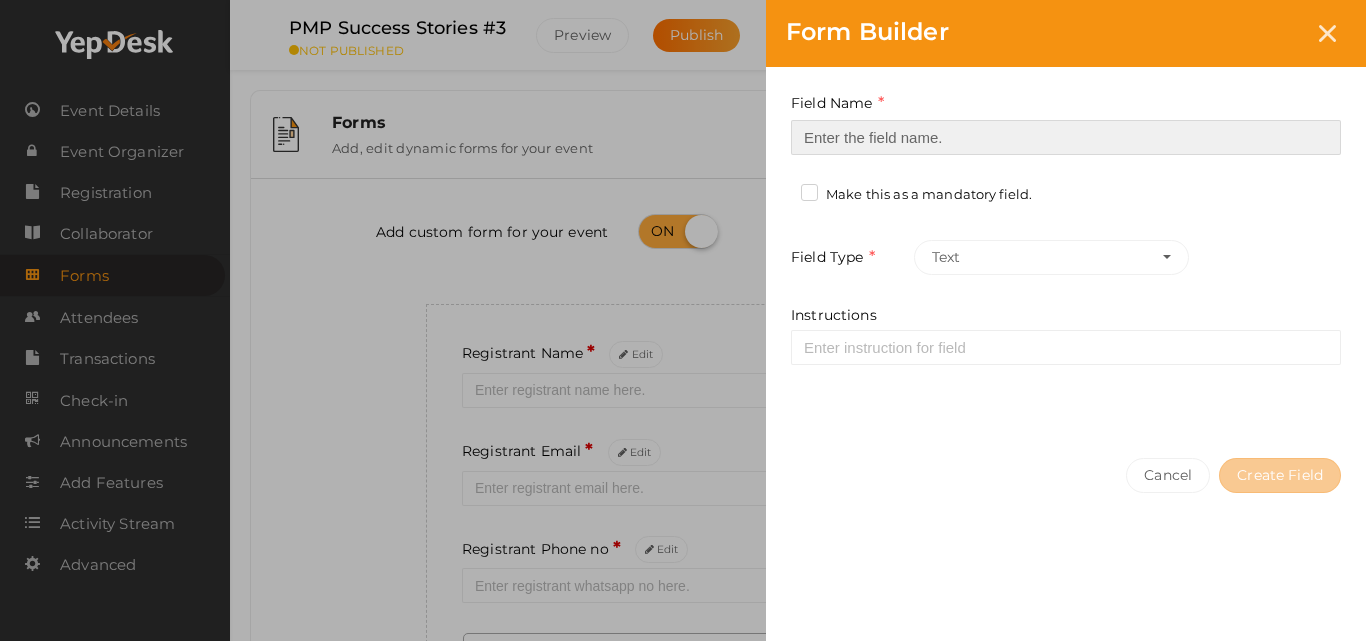 type on "Would you be interested to join our PMP certification training session(35 pdus)?" 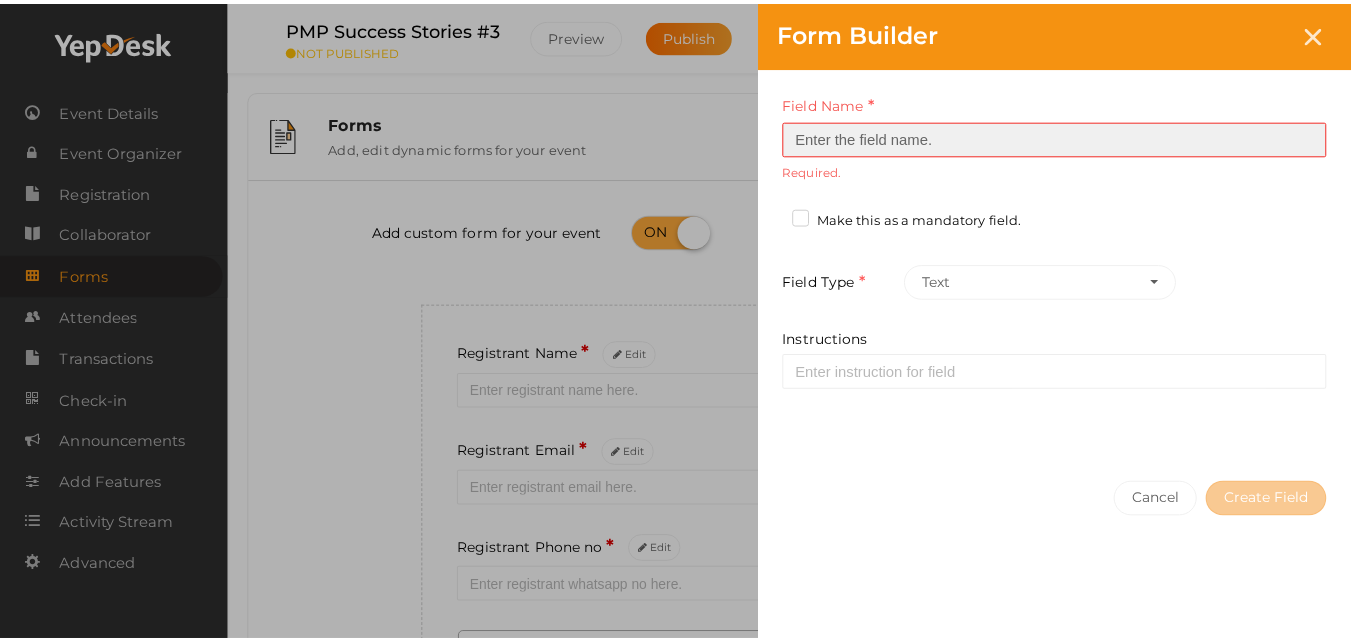 scroll, scrollTop: 0, scrollLeft: 0, axis: both 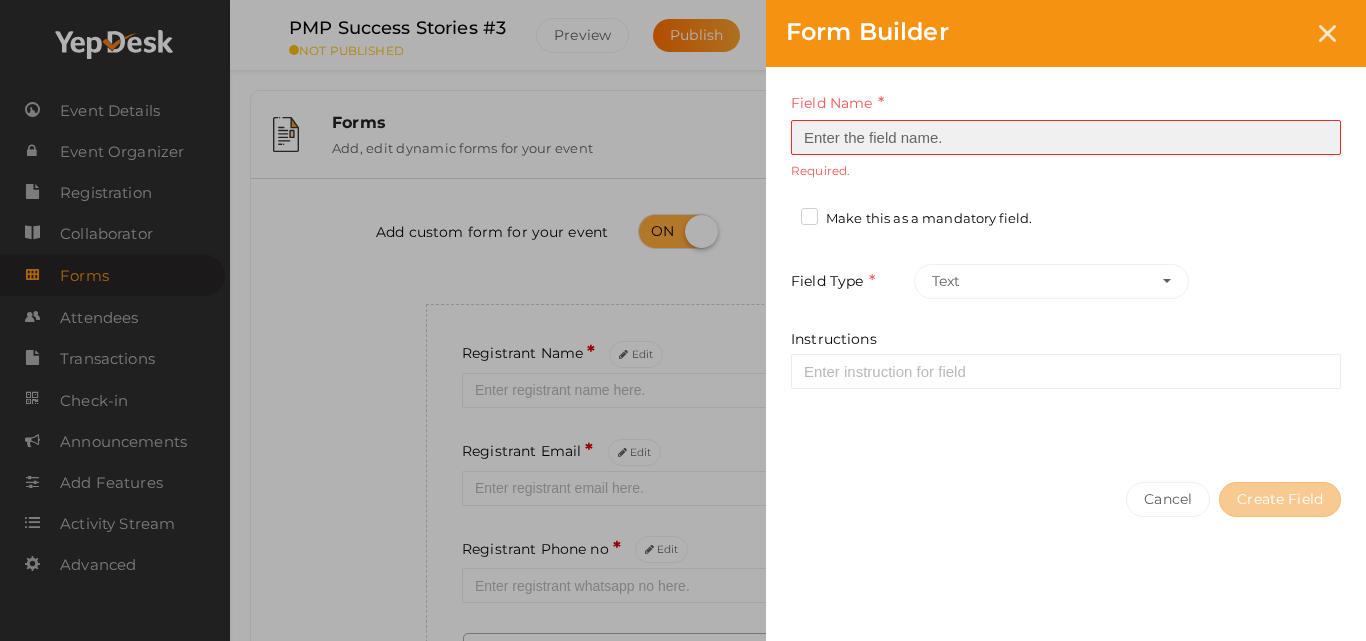 paste on "Would you be interested to join our Project Management Refresher course?" 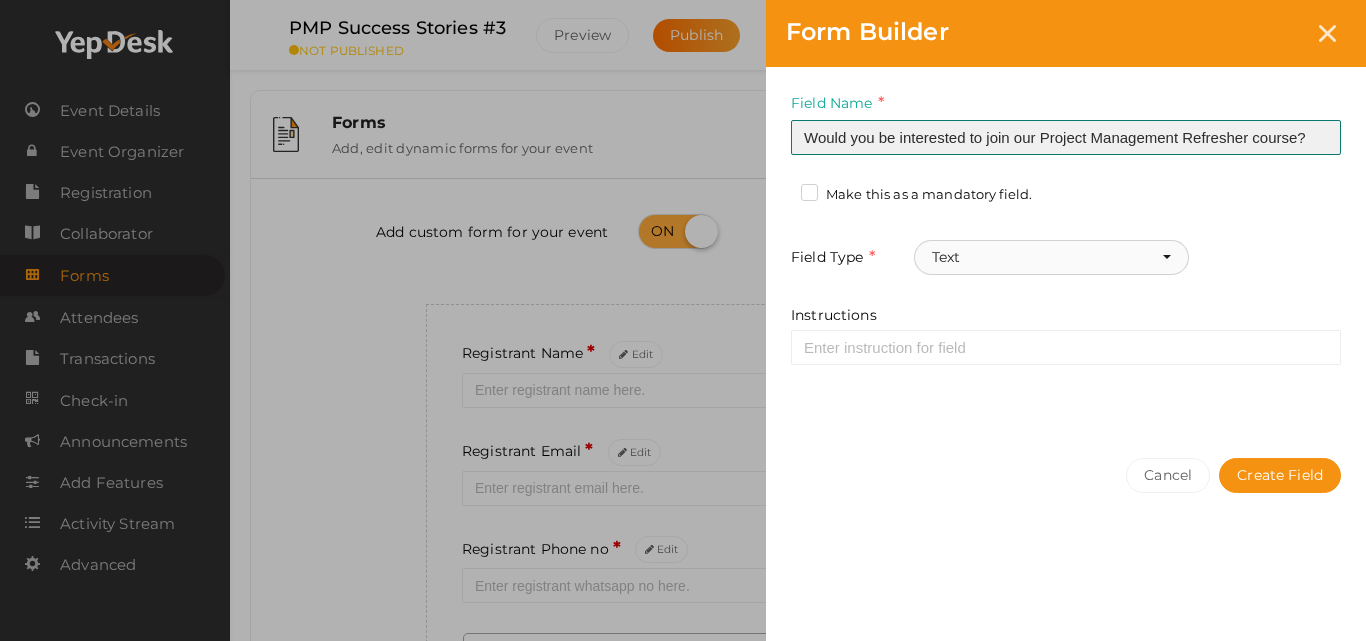 type on "Would you be interested to join our Project Management Refresher course?" 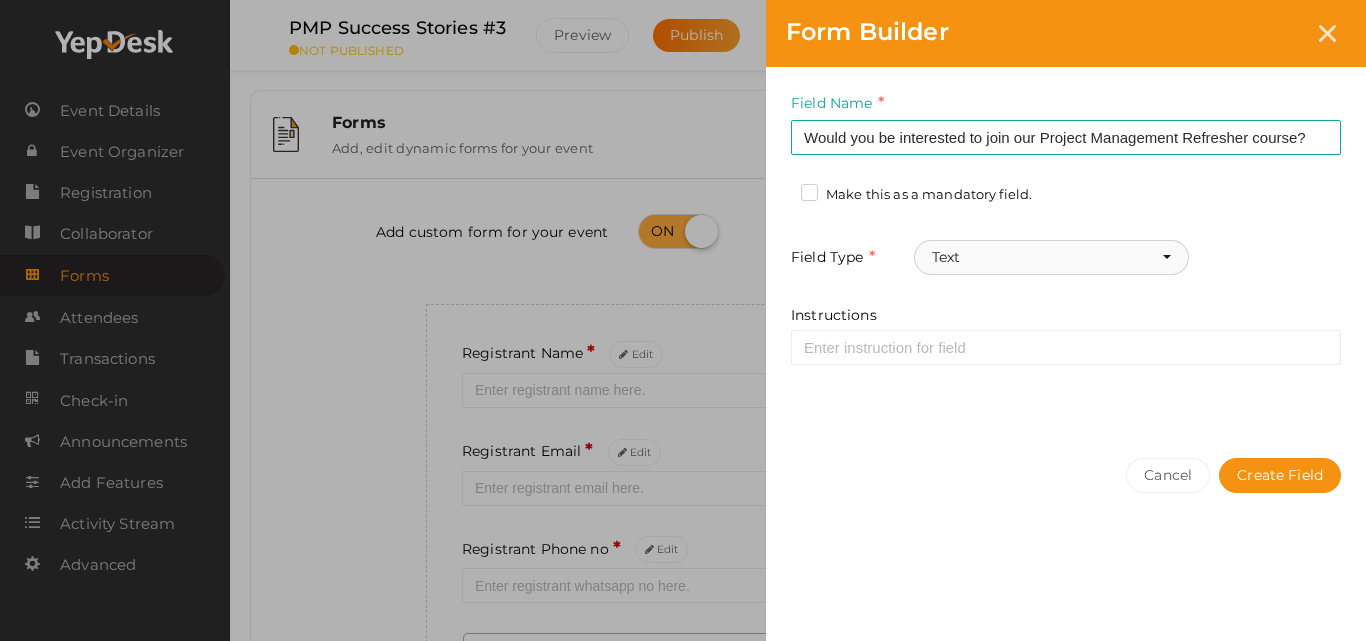 click at bounding box center [1167, 257] 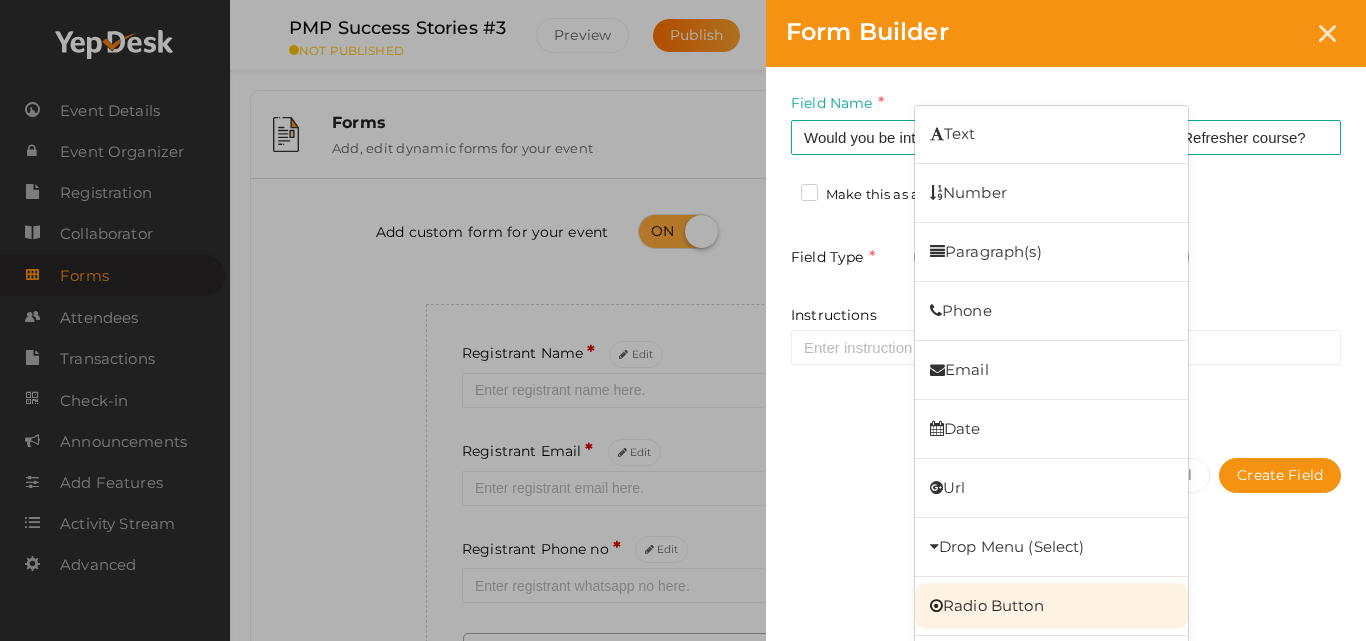 click on "Radio Button" at bounding box center (1051, 606) 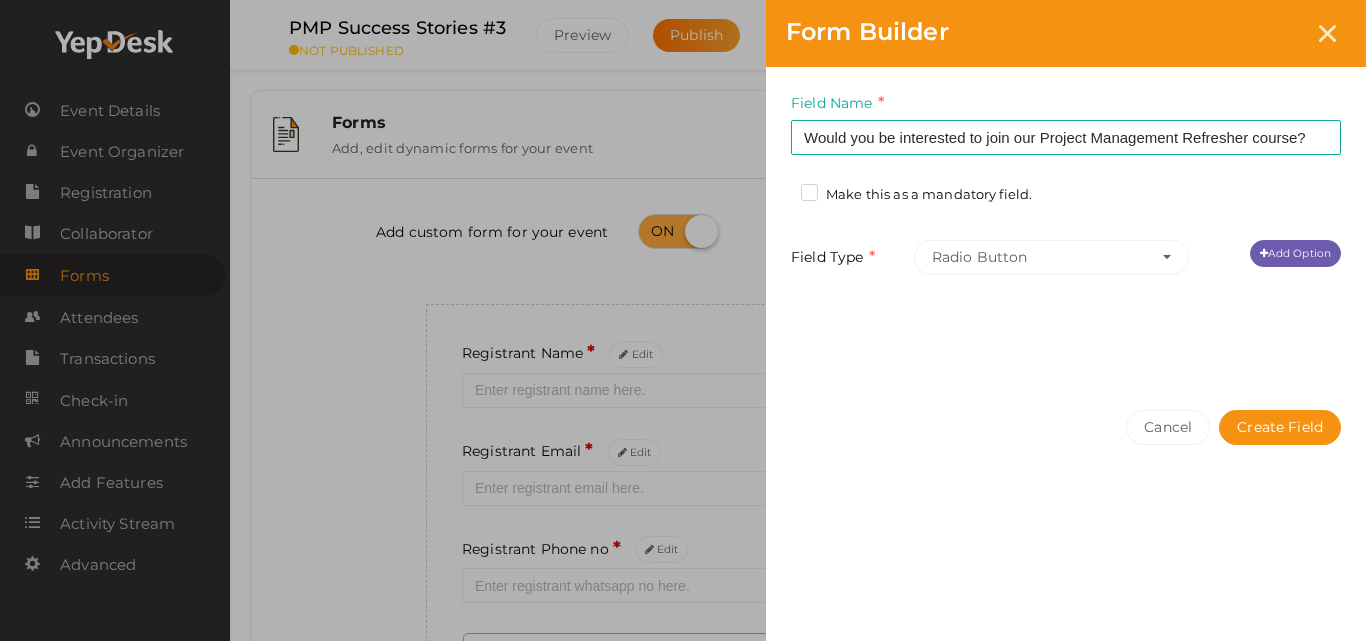 click on "Field Name   Would you be interested to join our Project Management Refresher course?   Required.
Form
field name already used.
Make this as a mandatory field.
Field Type
Radio Button
Text
Number
Paragraph(s)
Phone
Email
Date
Url
Drop Menu (Select)
Radio Button
File
Upload
Check Boxes
Add Option" at bounding box center [1066, 228] 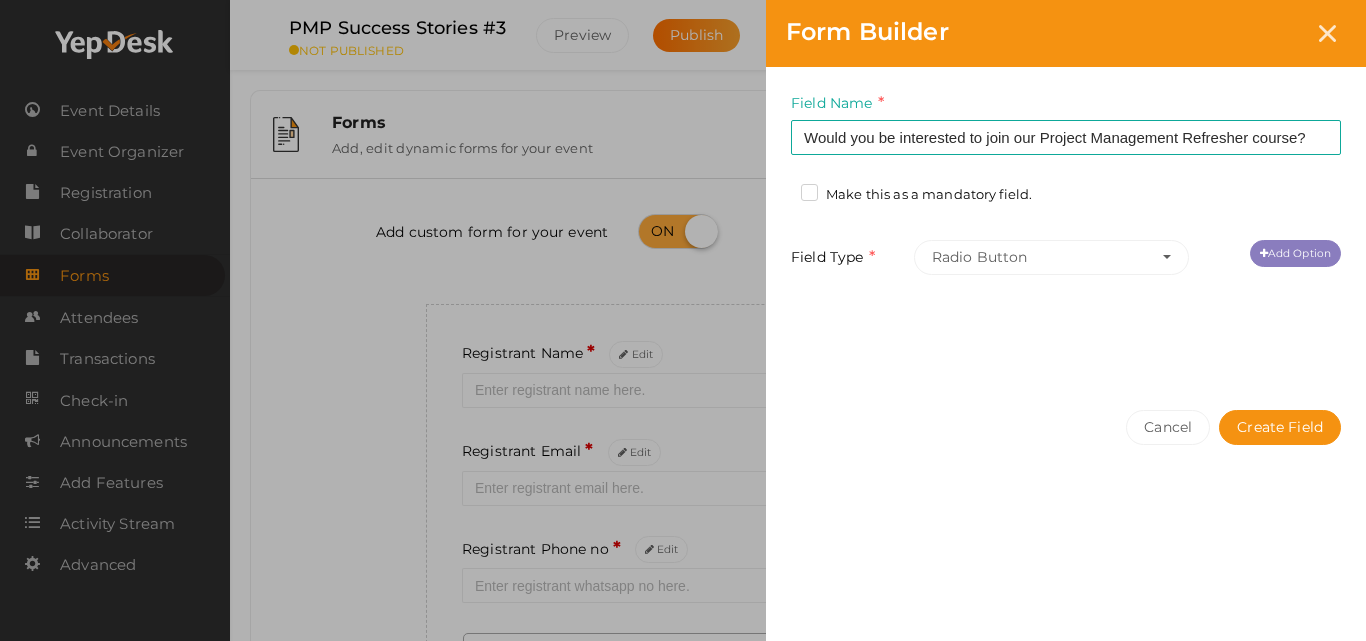 click on "Add Option" at bounding box center (1295, 253) 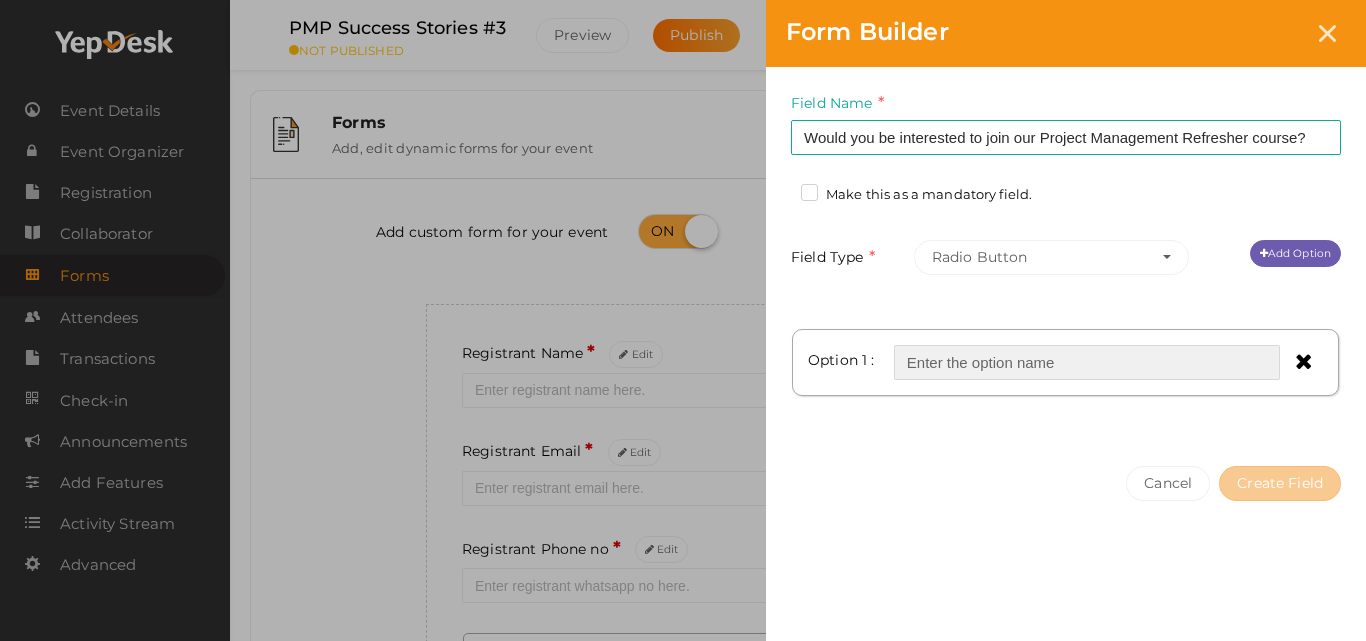 click at bounding box center [1087, 362] 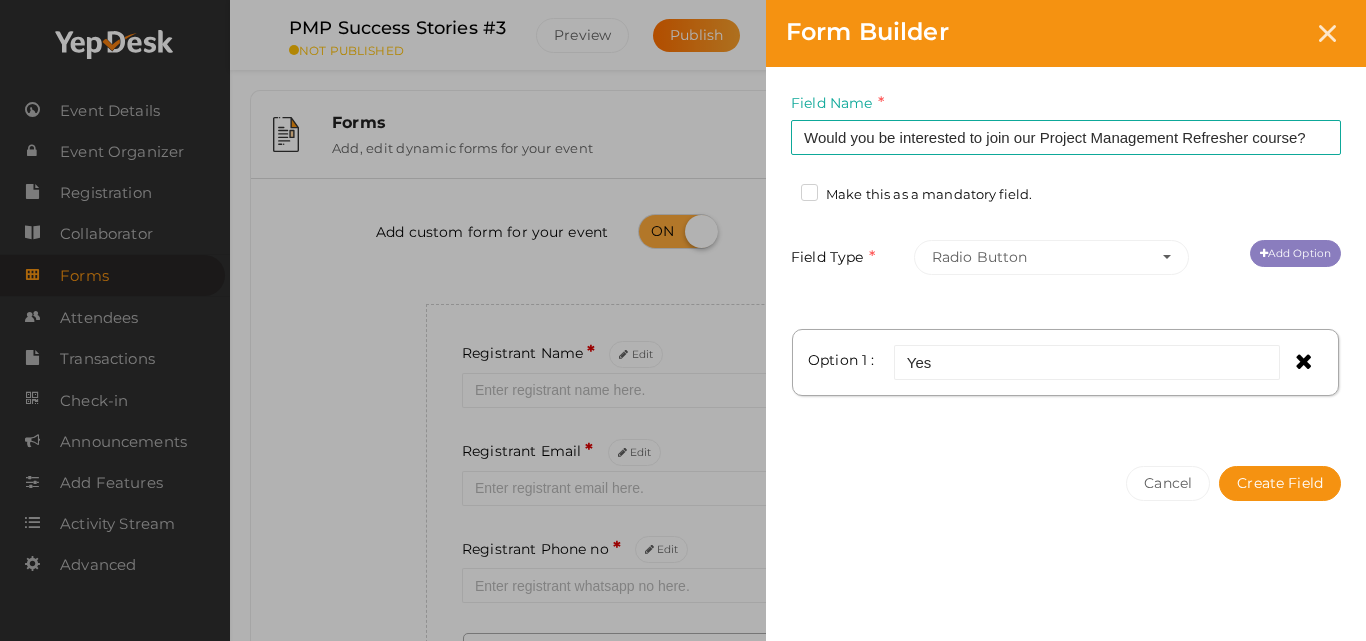 click on "Add Option" at bounding box center [1295, 253] 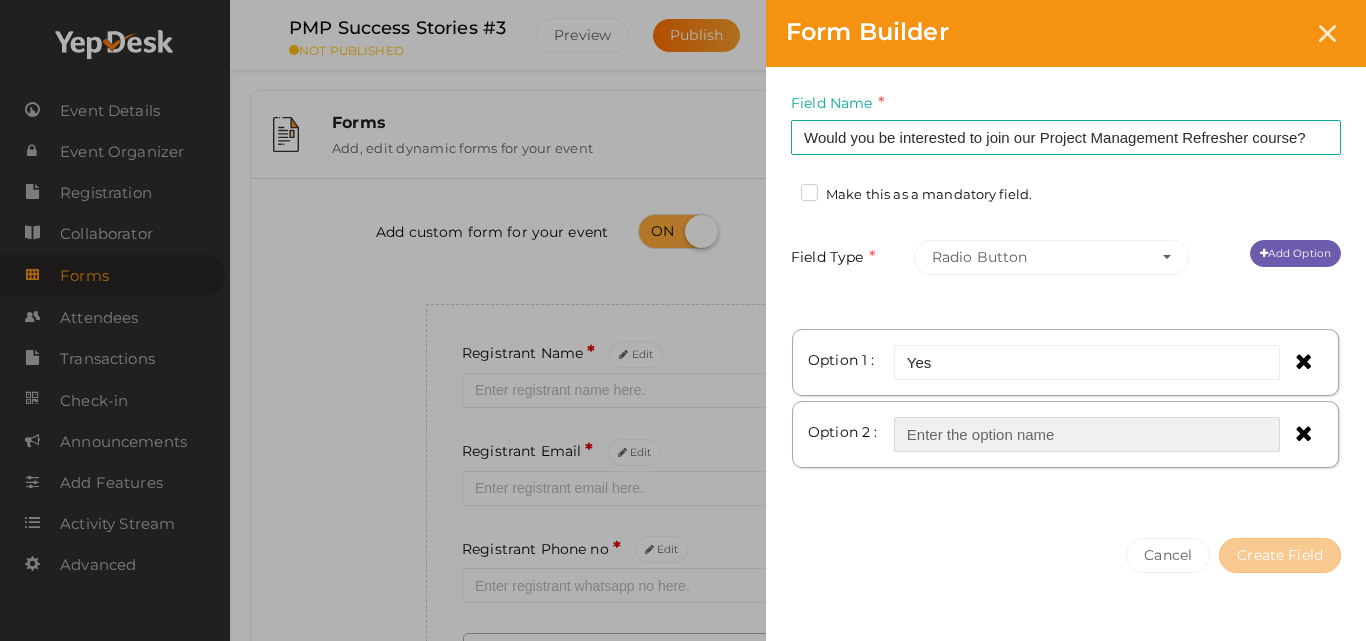 click at bounding box center [1087, 434] 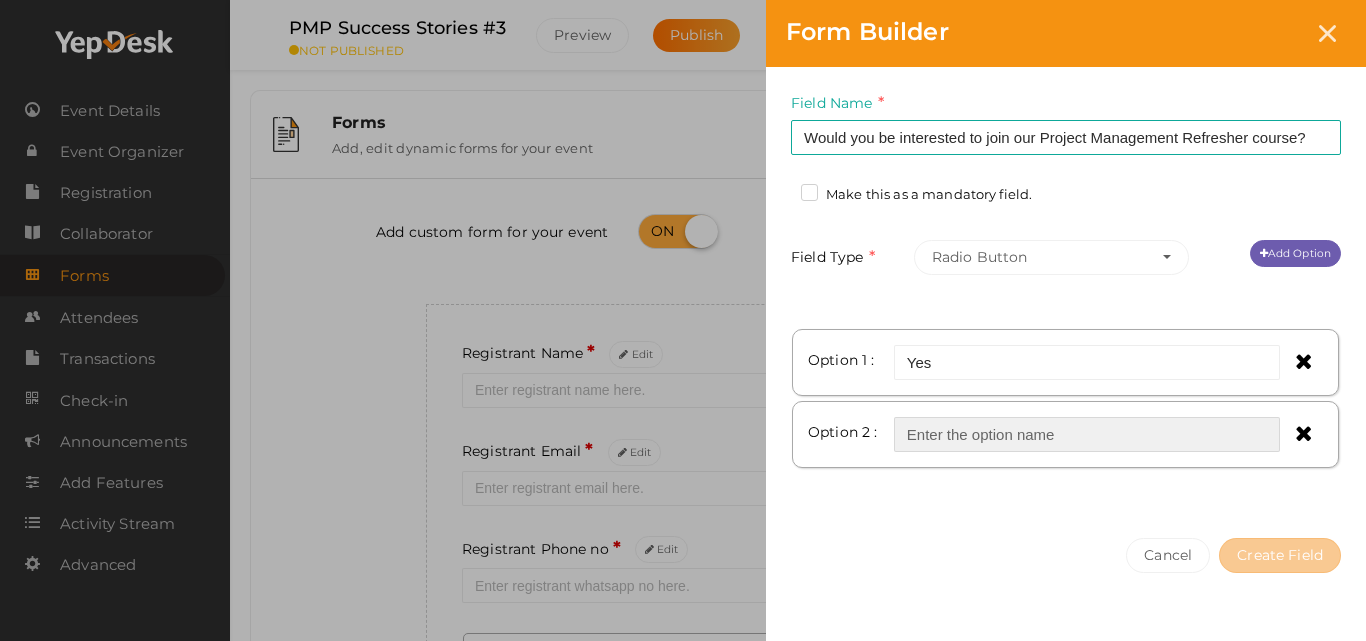 type on "No" 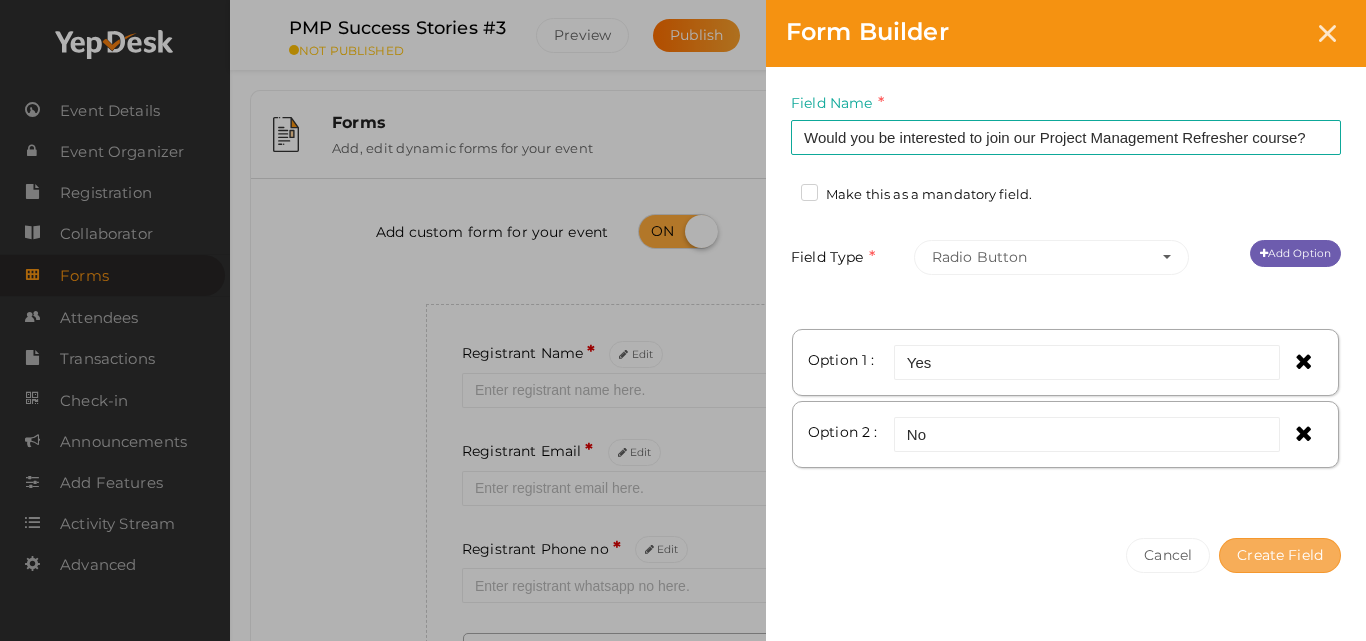click on "Create Field" at bounding box center [1280, 555] 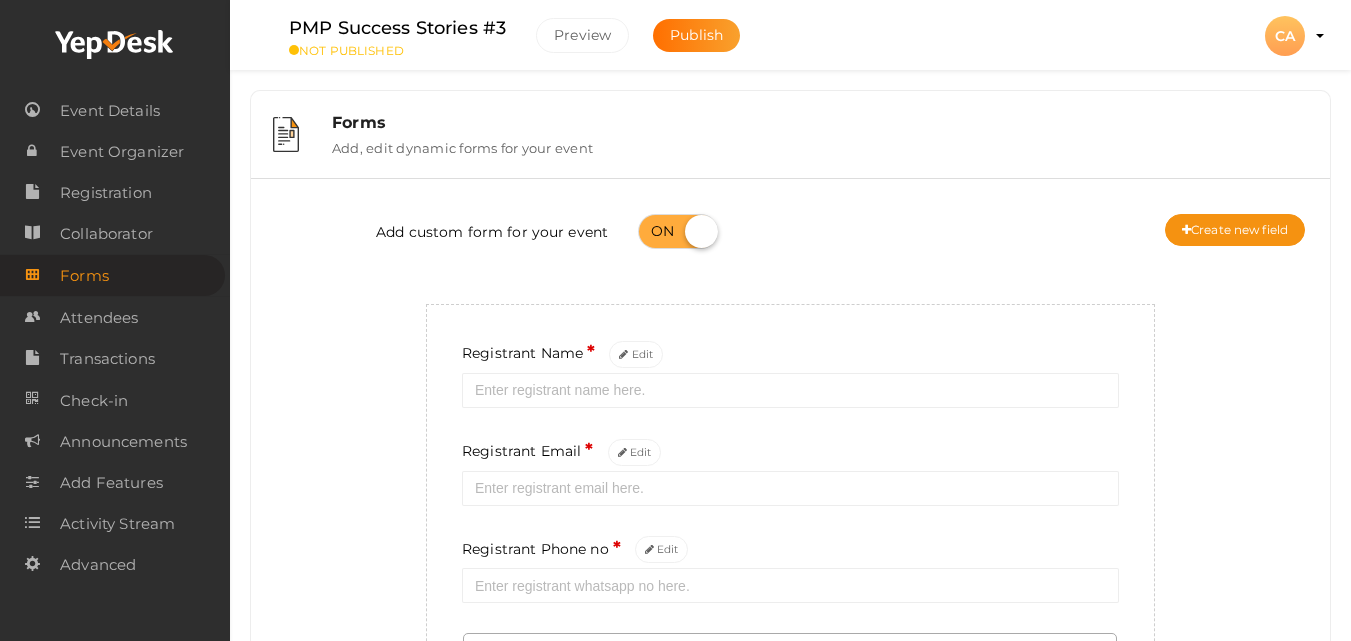 scroll, scrollTop: 560, scrollLeft: 0, axis: vertical 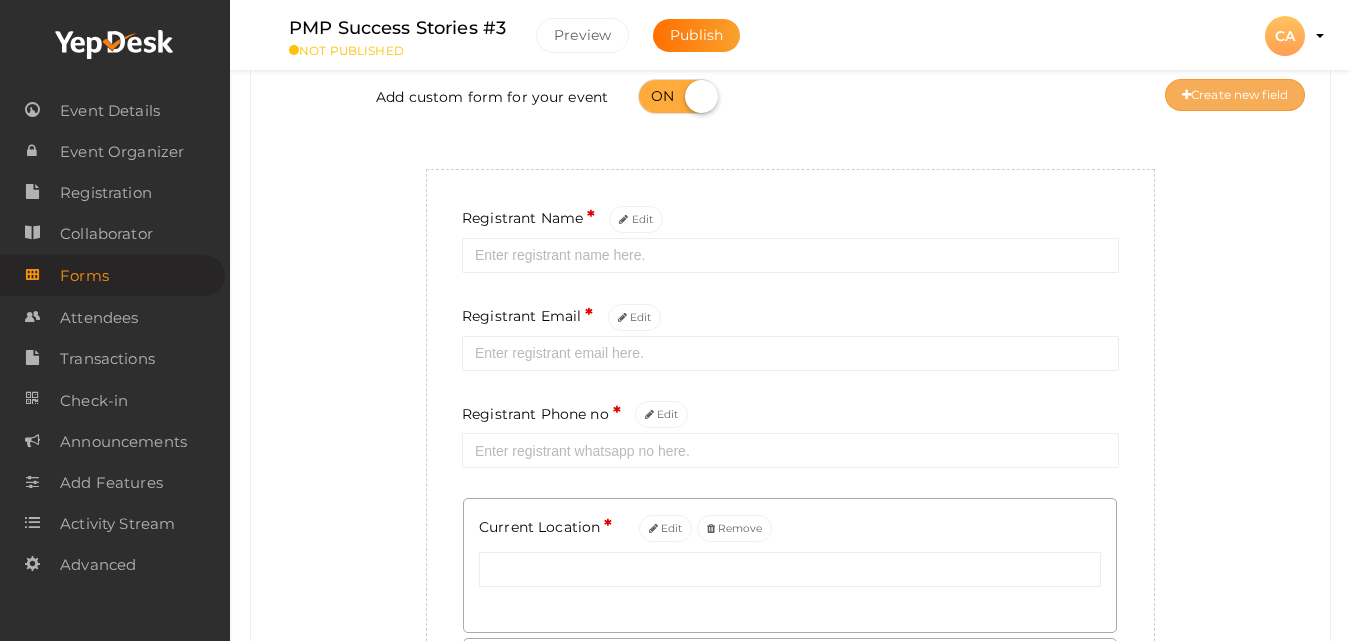 click on "Create new field" at bounding box center (1235, 95) 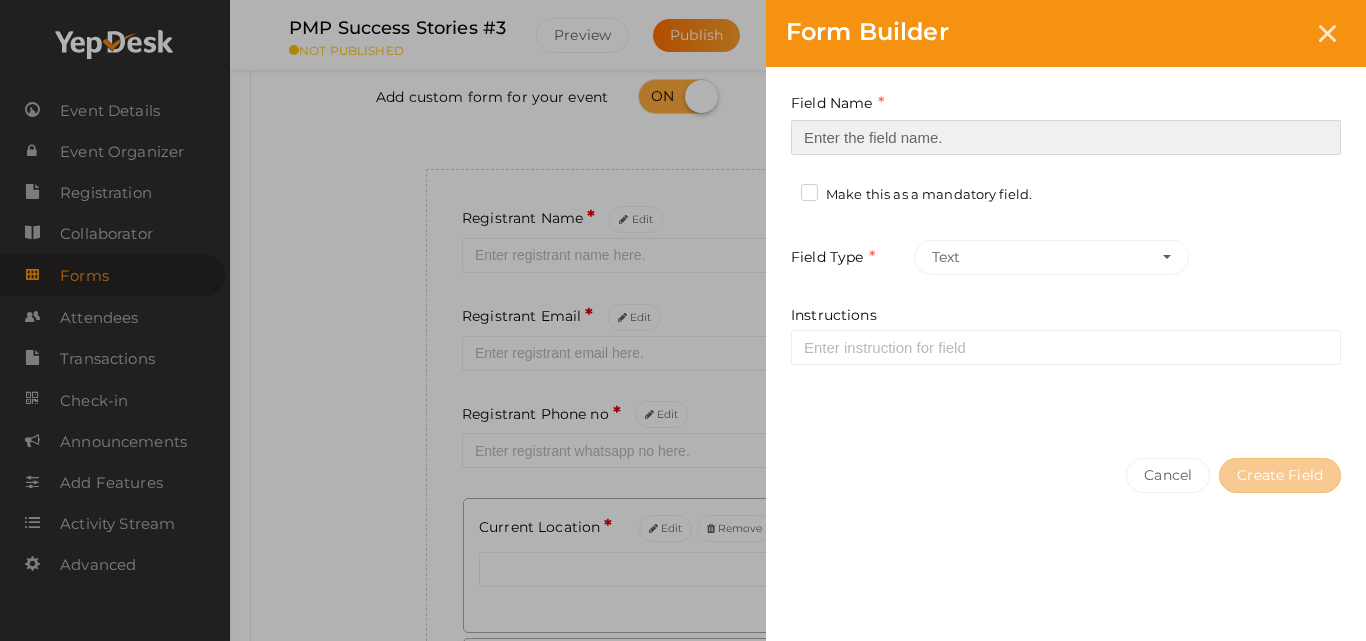 click at bounding box center (1066, 137) 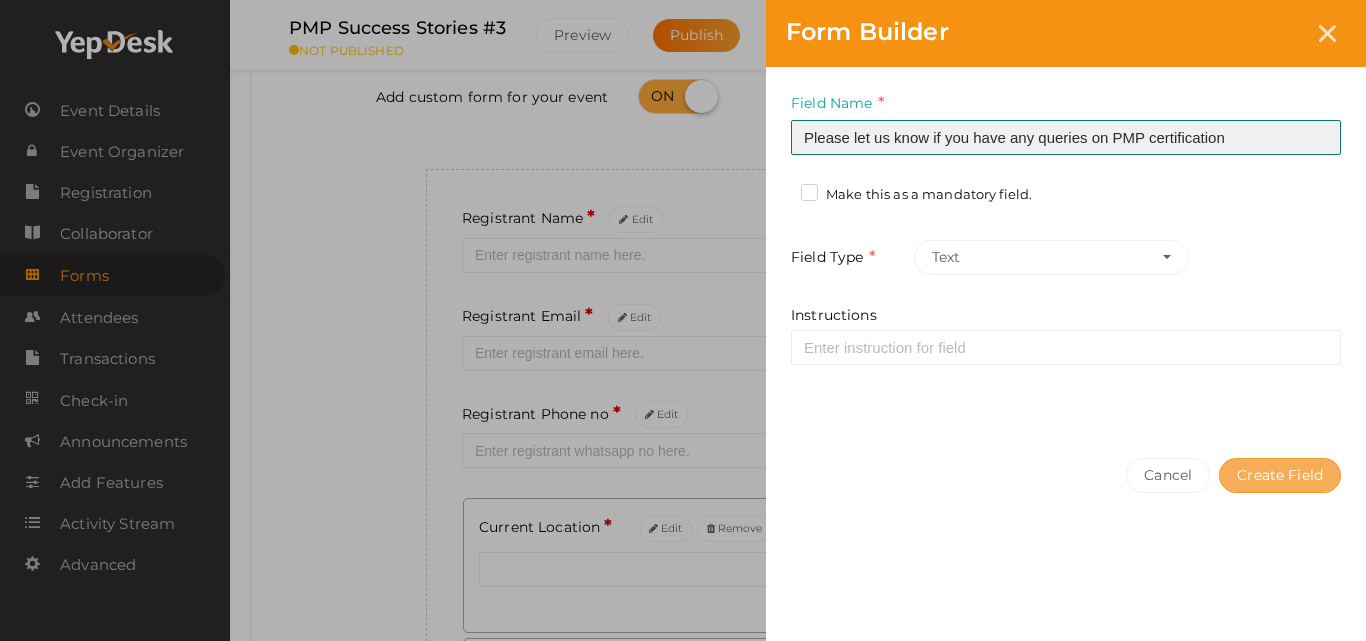 type on "Please let us know if you have any queries on PMP certification" 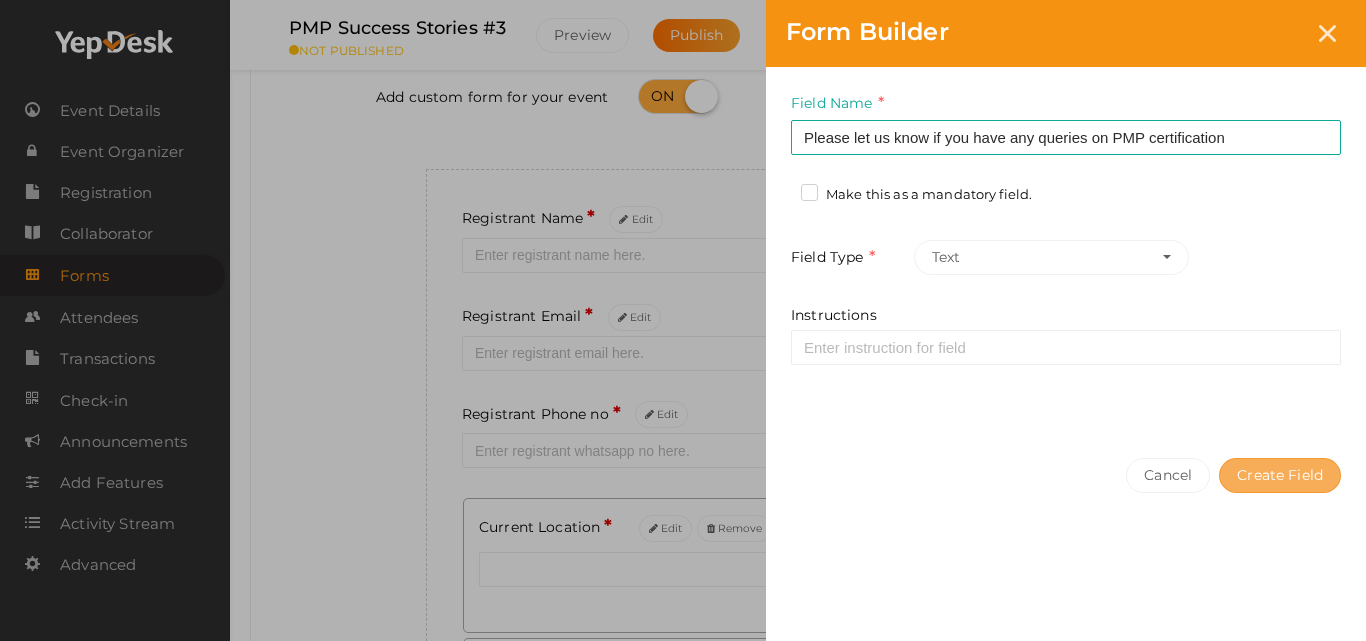 click on "Create Field" at bounding box center (1280, 475) 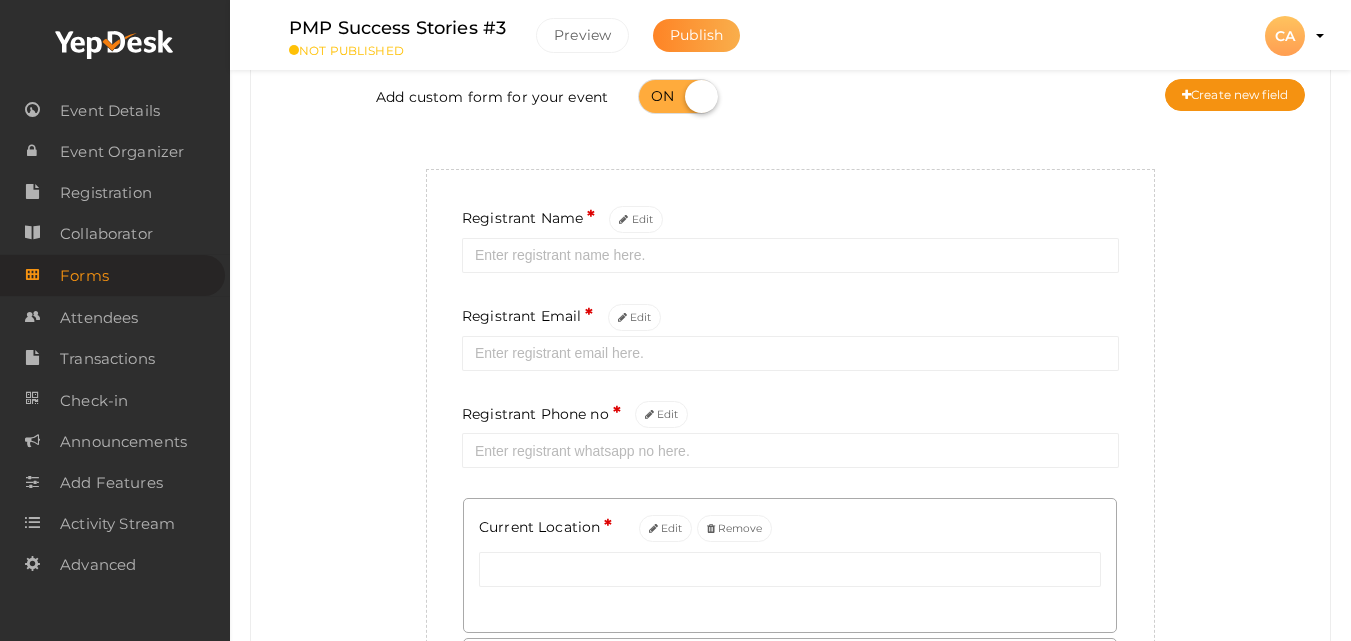click on "Publish" at bounding box center (696, 35) 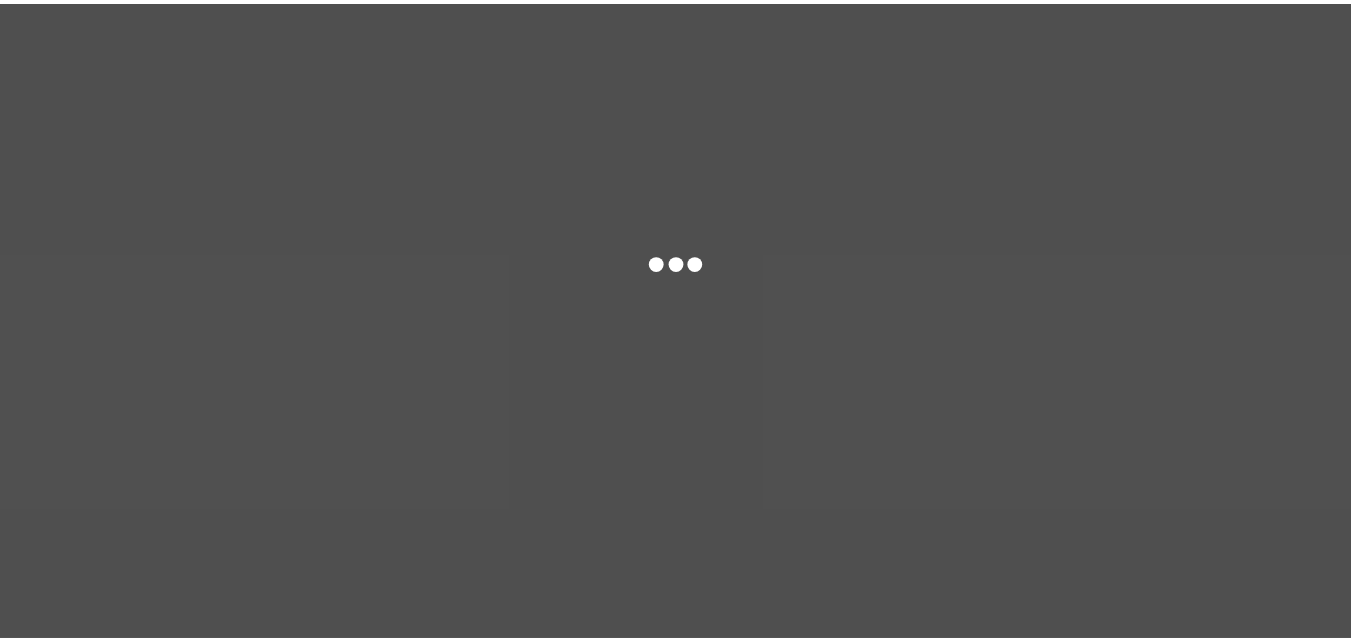scroll, scrollTop: 0, scrollLeft: 0, axis: both 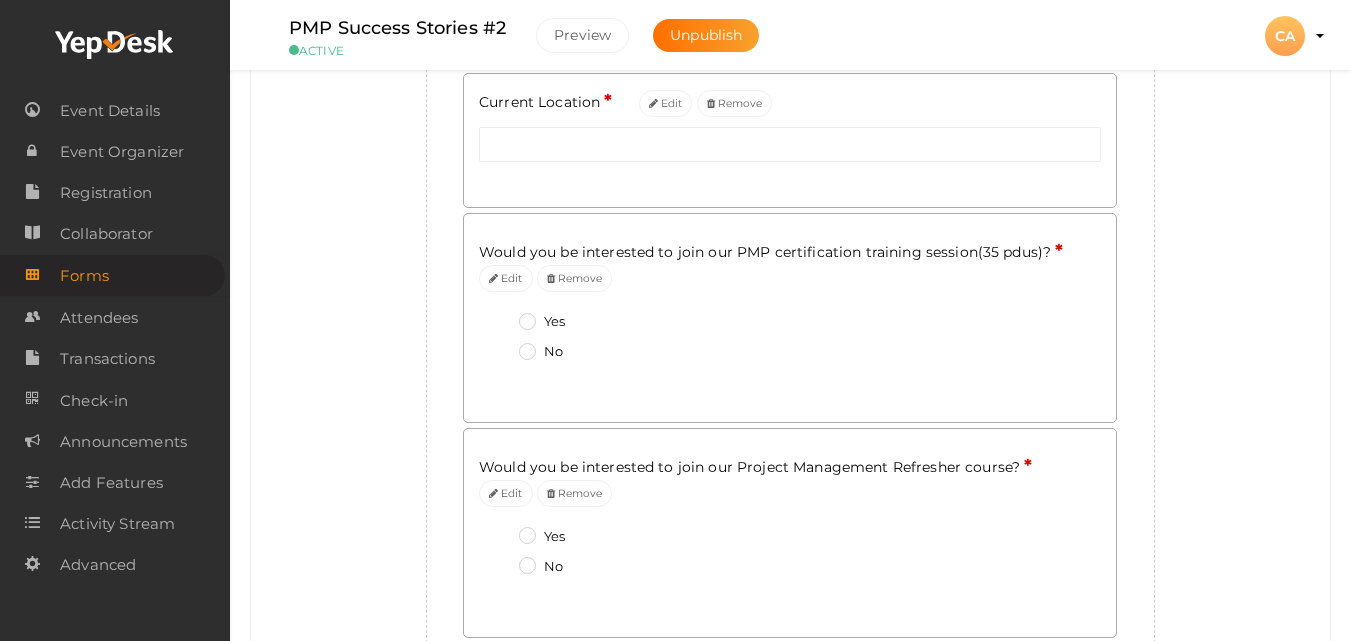 click on "Would you be interested to join our PMP certification training session(35 pdus)? *
Edit
Remove" at bounding box center [790, 265] 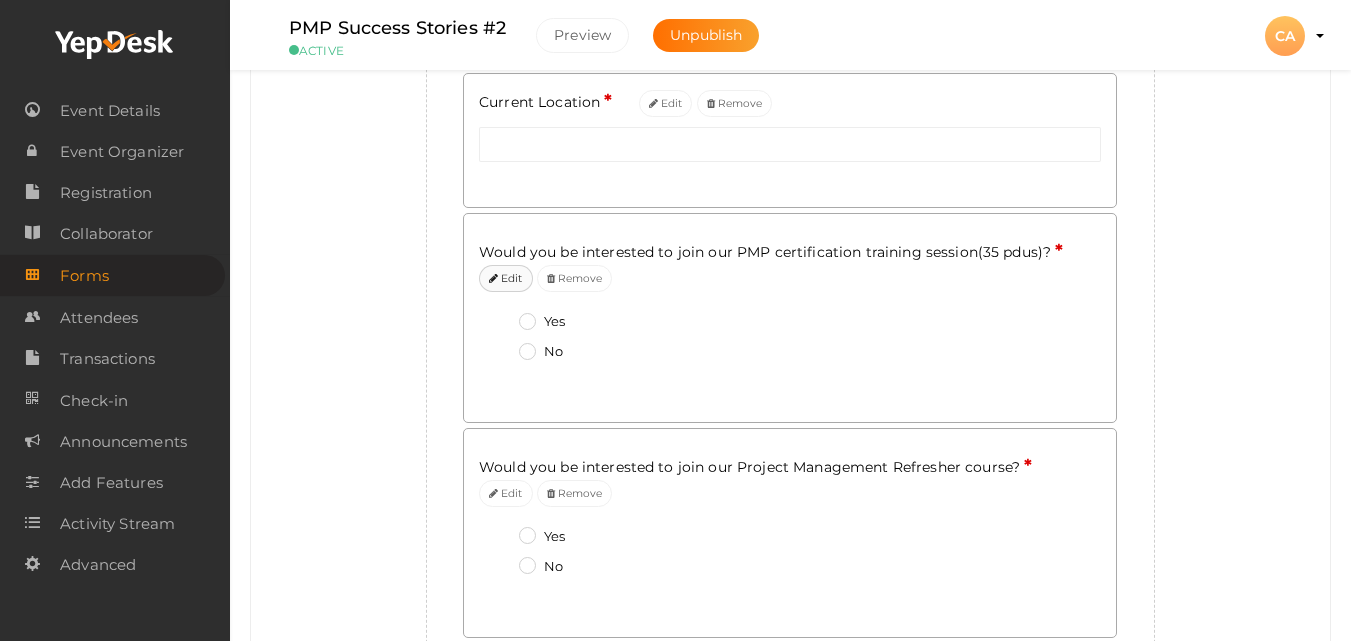 click on "Edit" at bounding box center [506, 278] 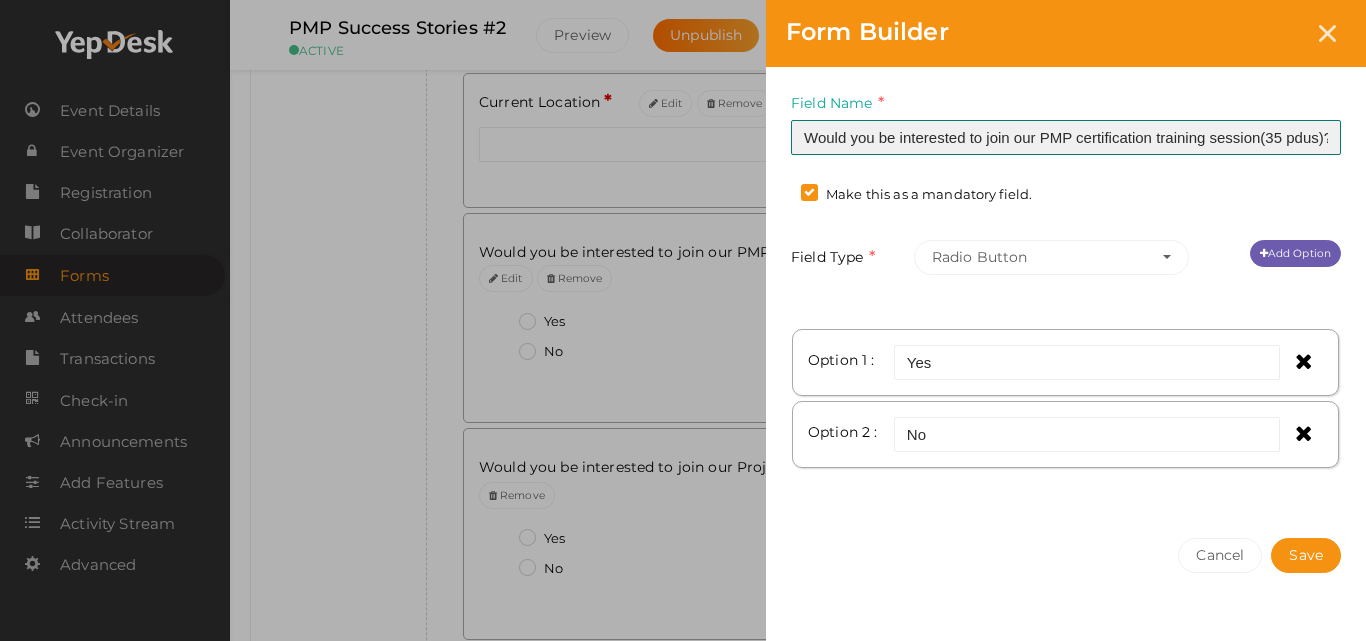 click on "Would you be interested to join our PMP certification training session(35 pdus)?" at bounding box center [1066, 137] 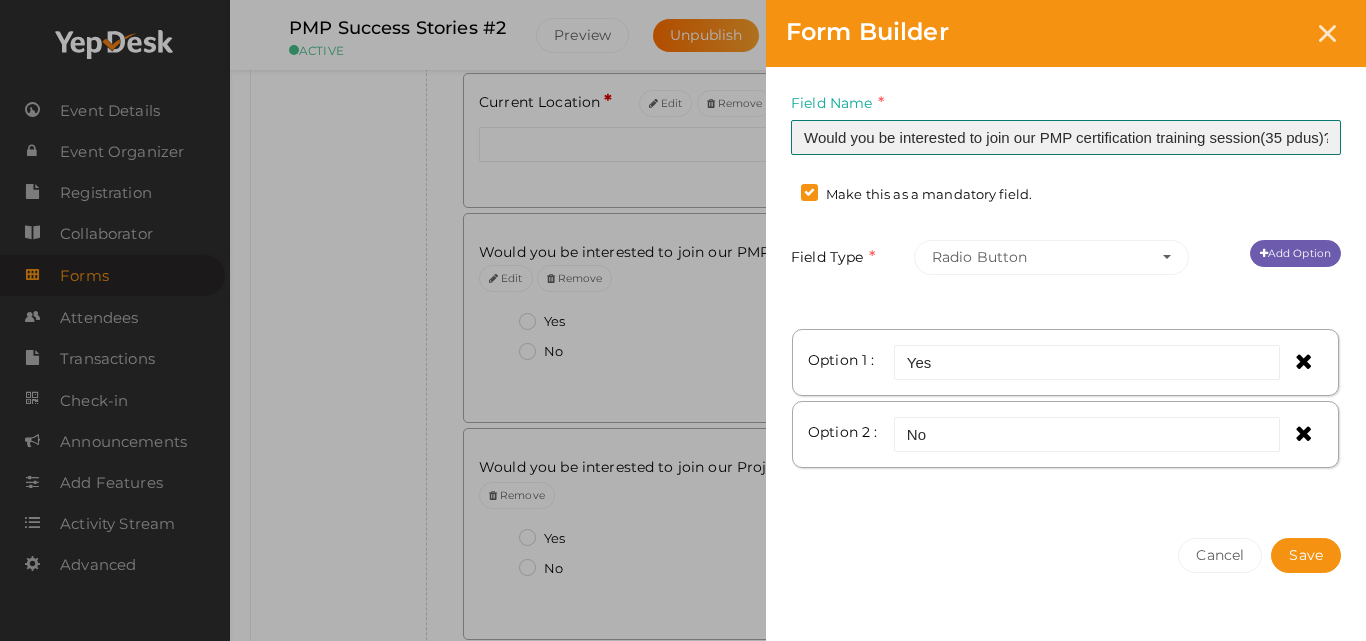 scroll, scrollTop: 0, scrollLeft: 4, axis: horizontal 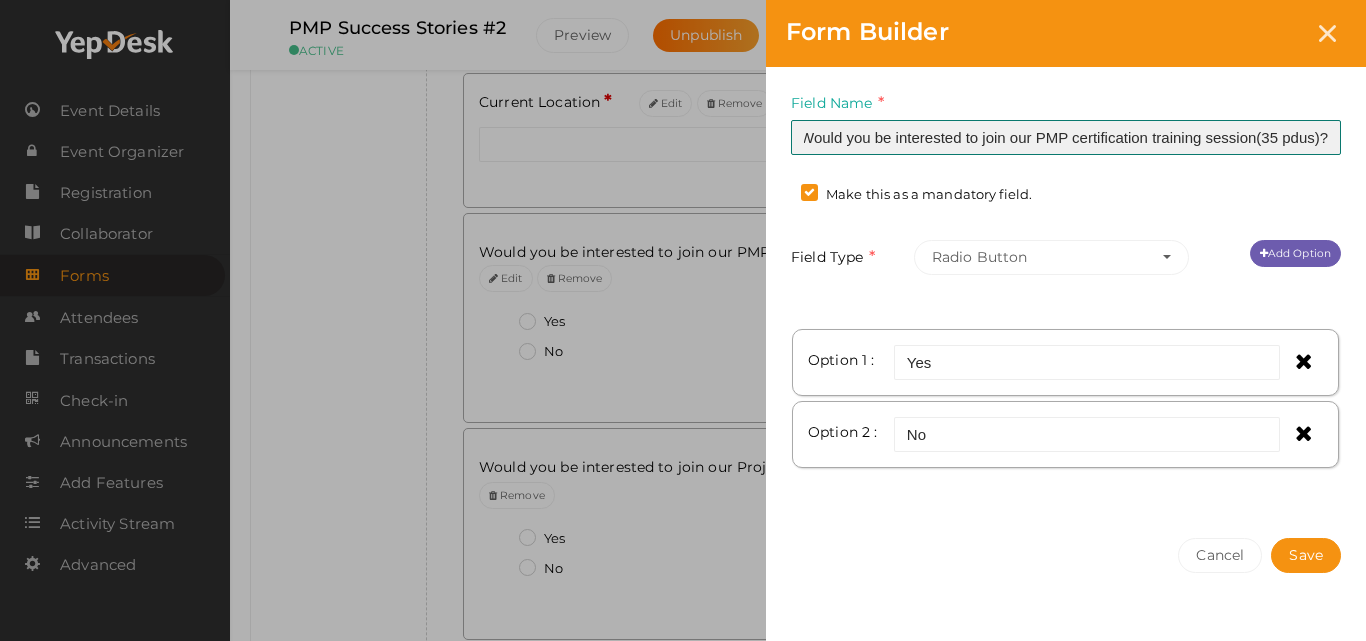 click on "Would you be interested to join our PMP certification training session(35 pdus)?" at bounding box center [1066, 137] 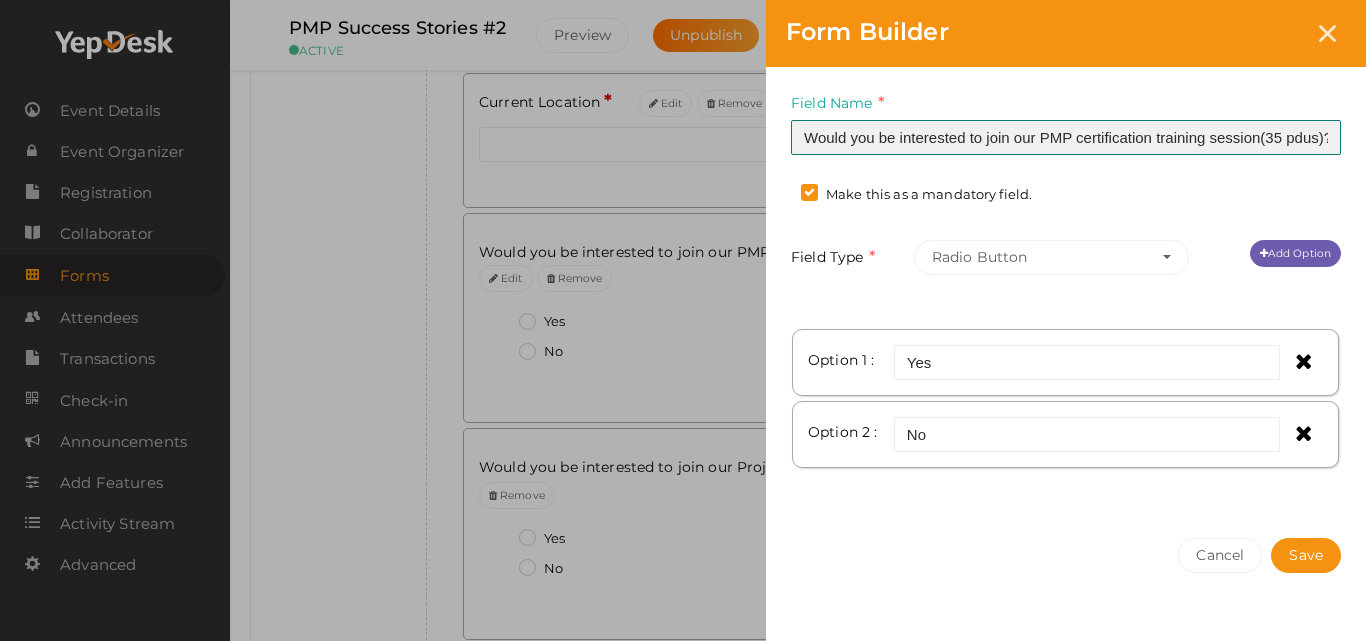 scroll, scrollTop: 0, scrollLeft: 4, axis: horizontal 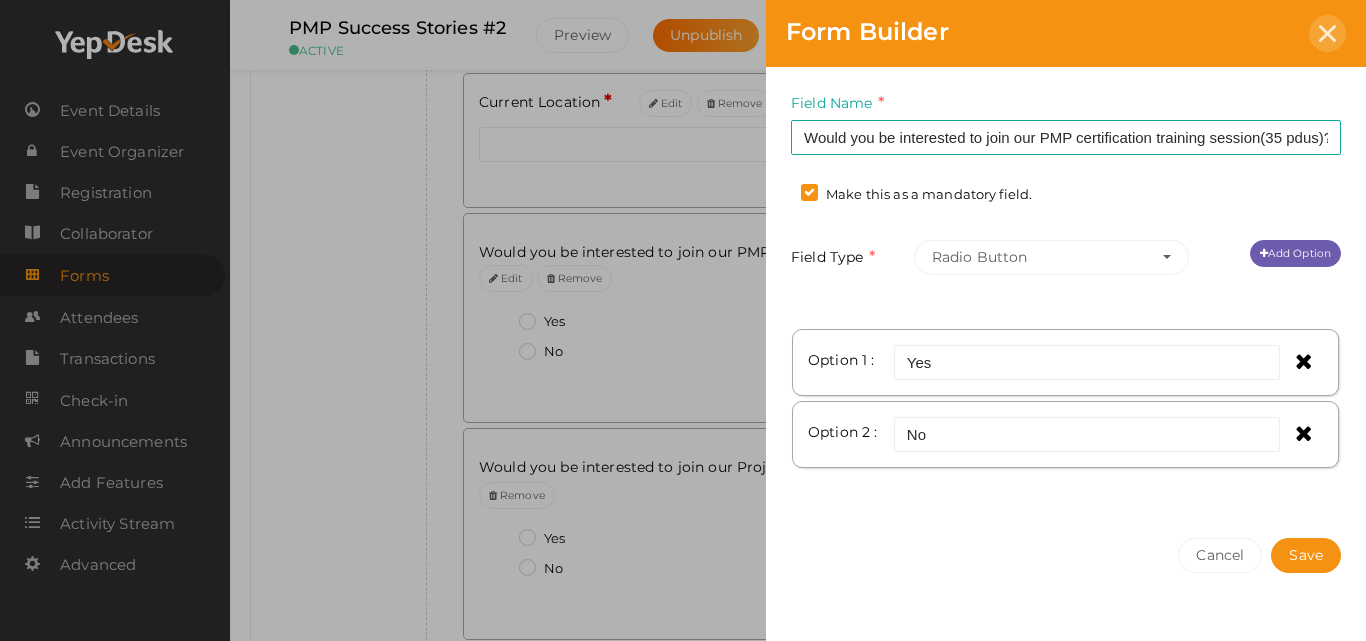 click 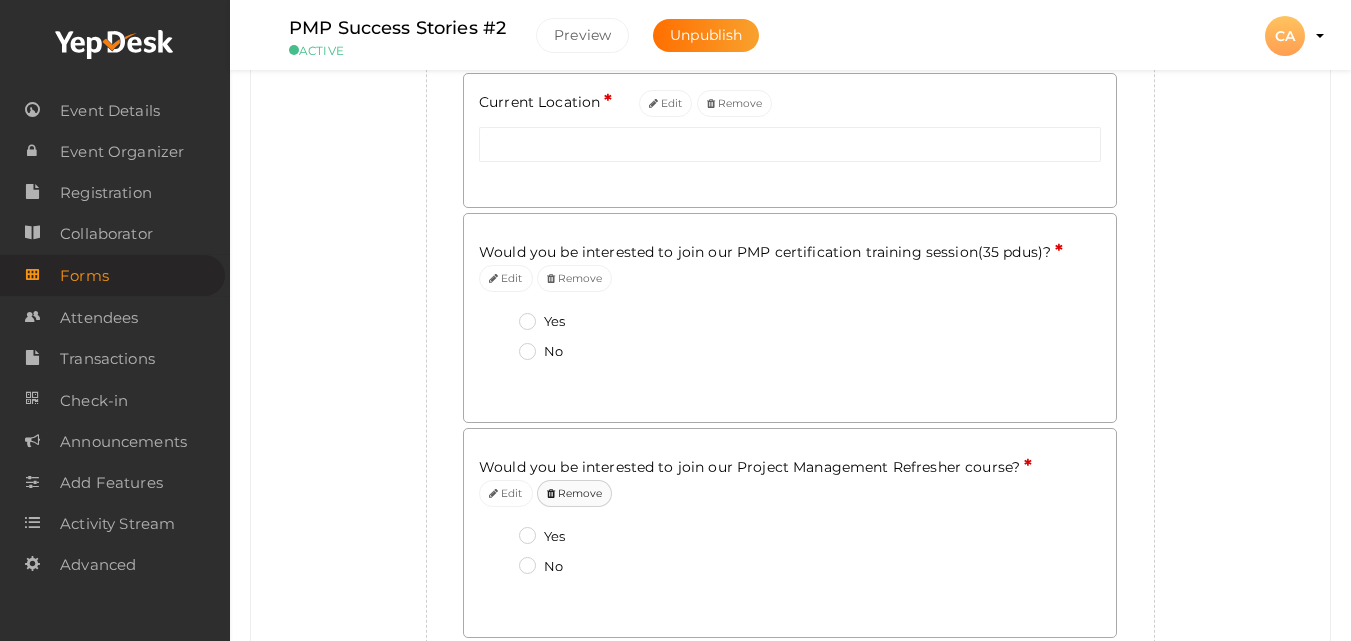 click on "Remove" at bounding box center [575, 493] 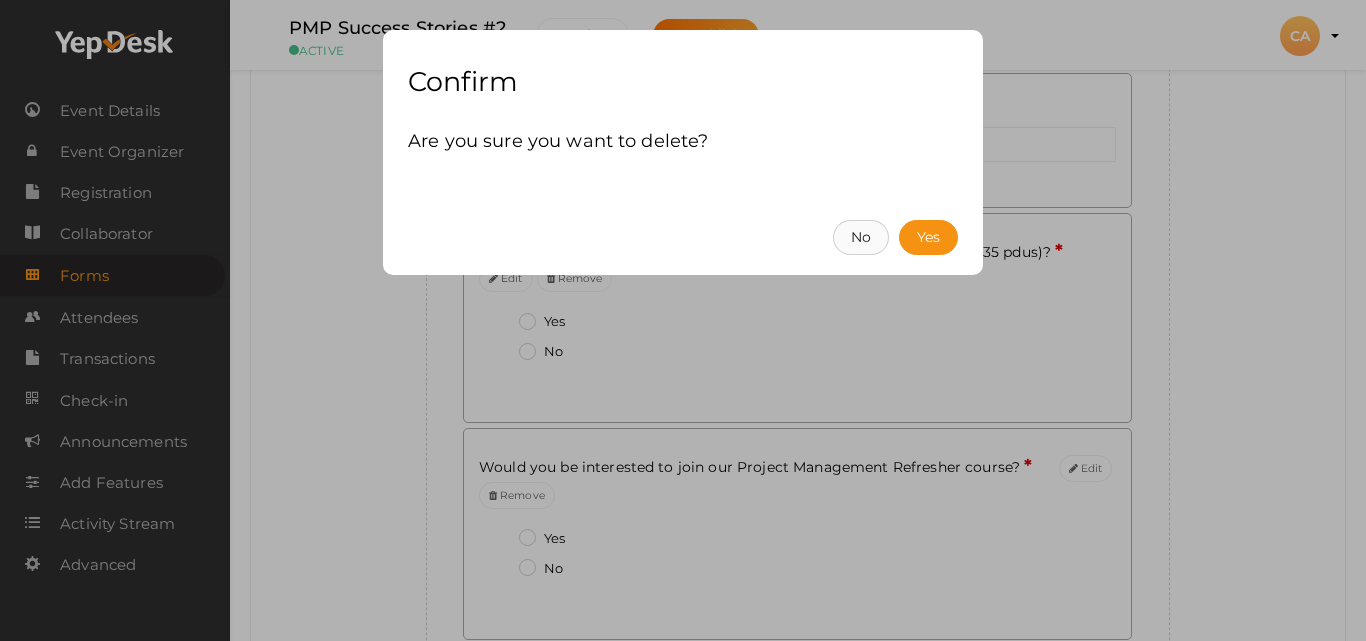 click on "No" at bounding box center [861, 237] 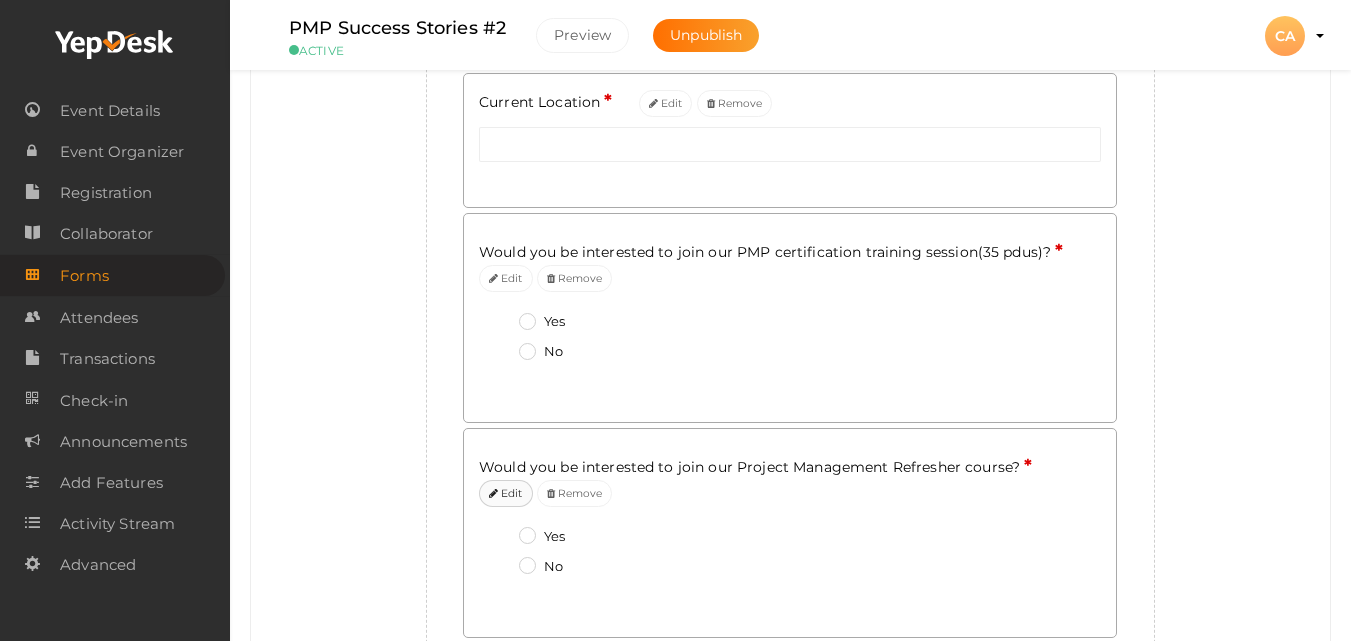 click on "Edit" at bounding box center [506, 493] 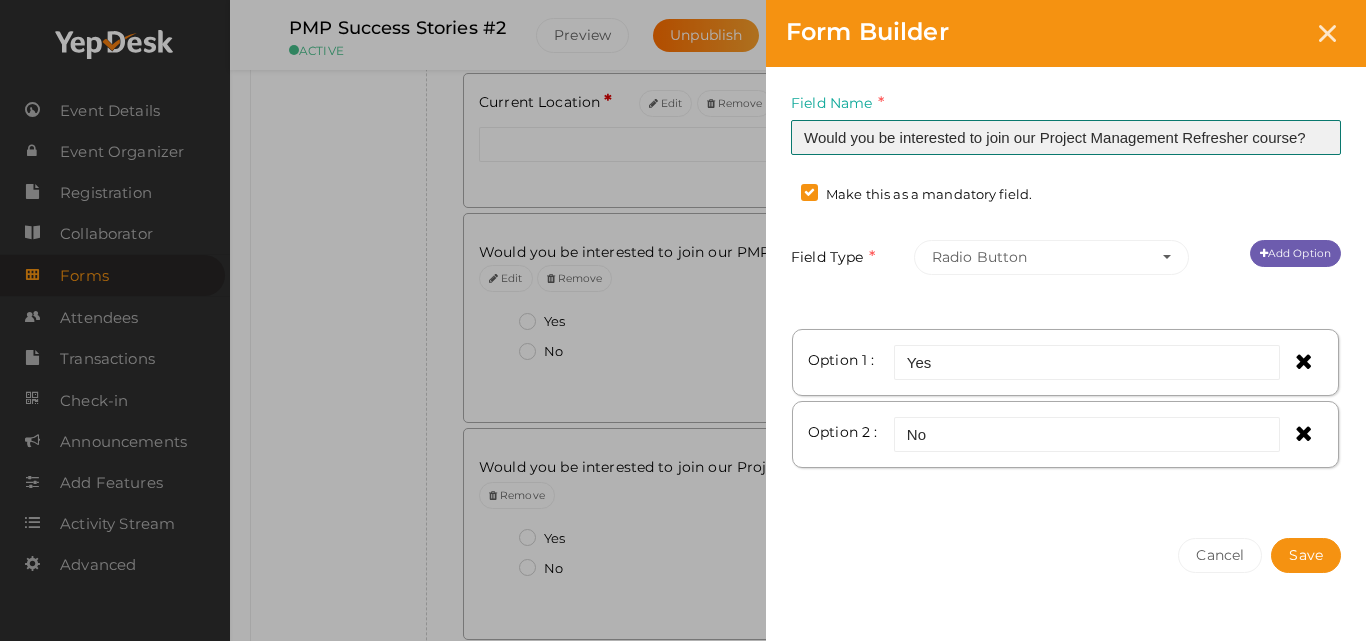 click on "Would you be interested to join our Project Management Refresher course?" at bounding box center [1066, 137] 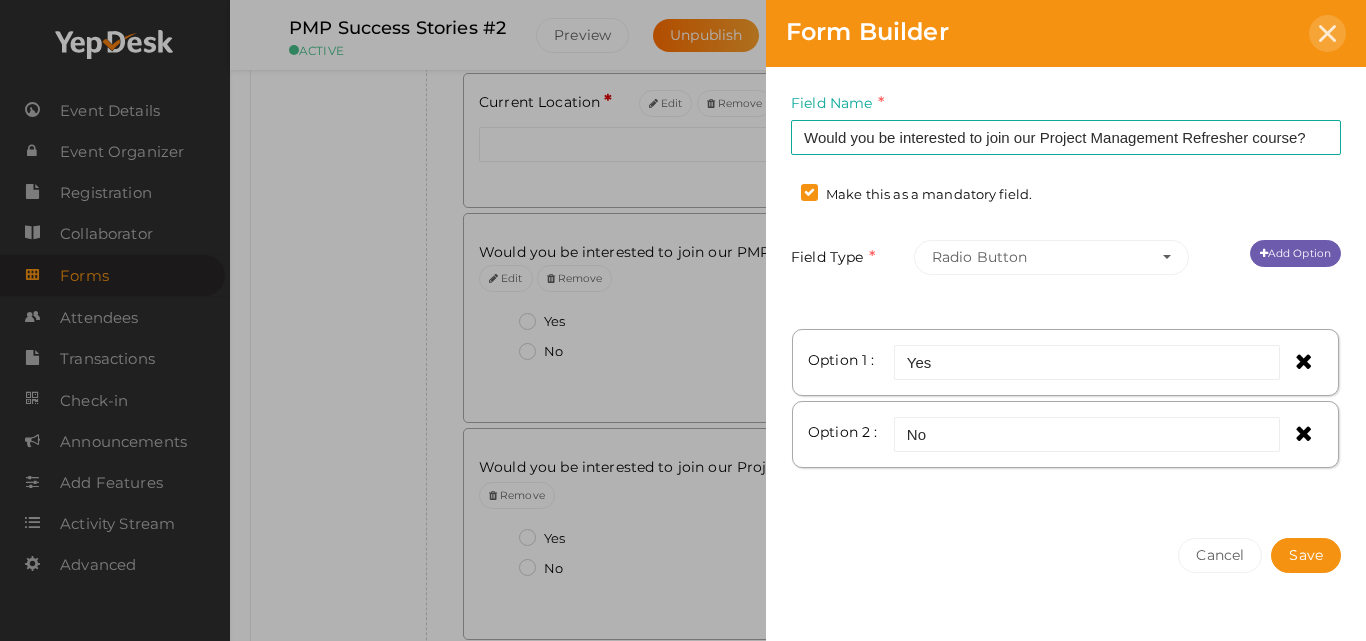 click 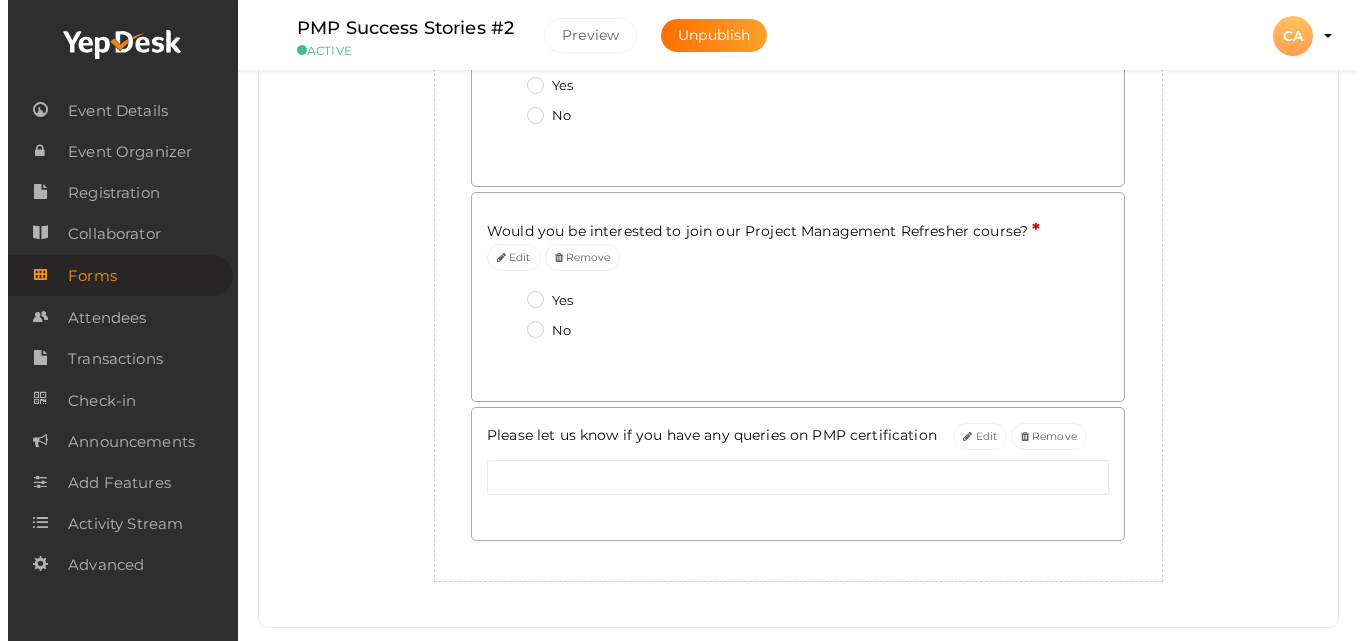 scroll, scrollTop: 833, scrollLeft: 0, axis: vertical 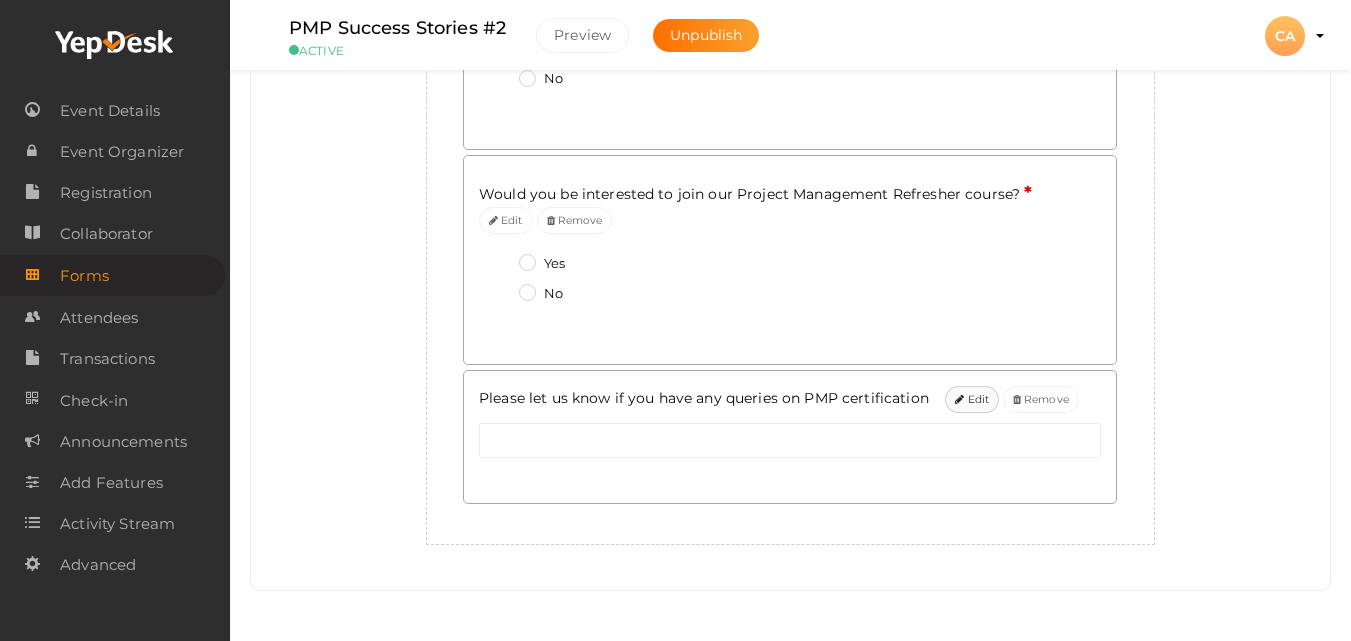 click on "Edit" at bounding box center (972, 399) 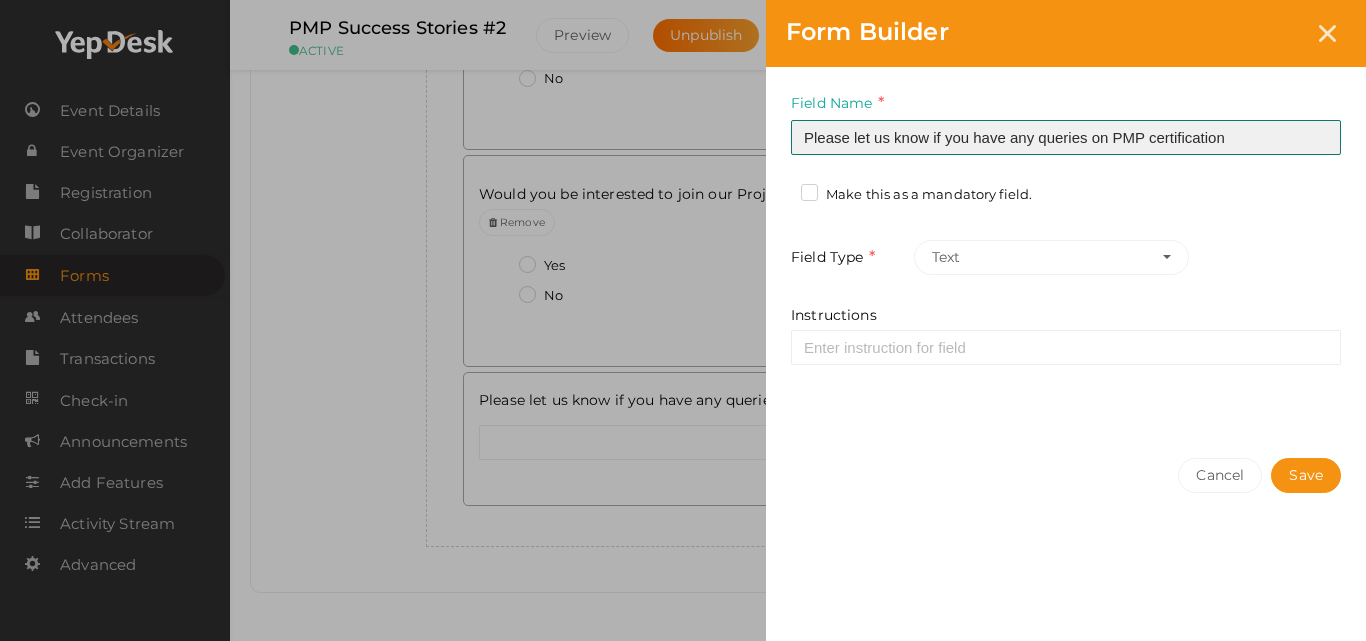 click on "Please let us know if you have any queries on PMP certification" at bounding box center [1066, 137] 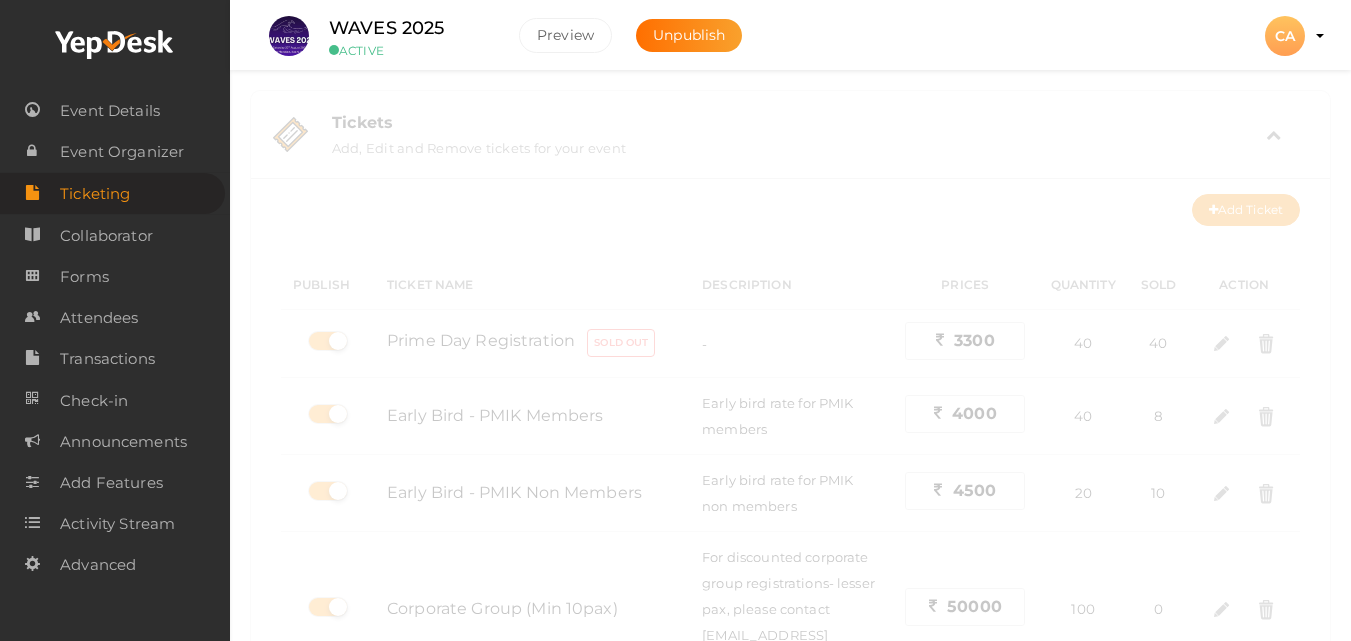 scroll, scrollTop: 200, scrollLeft: 0, axis: vertical 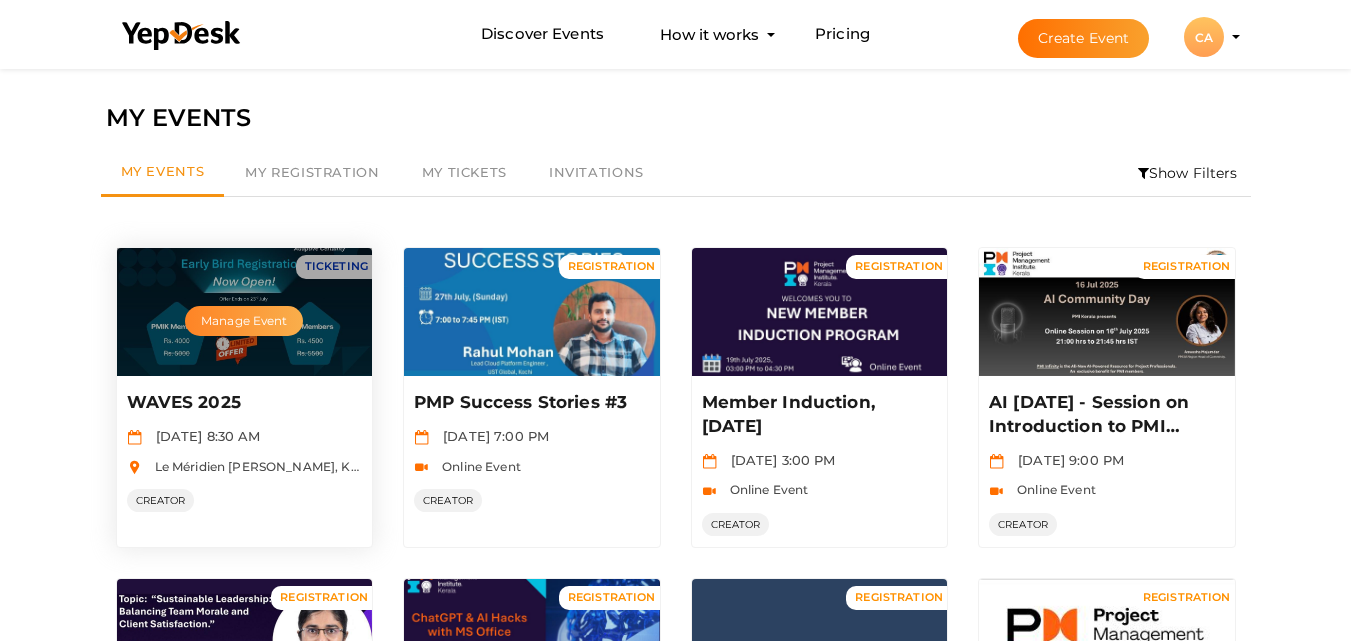 click on "Manage Event" at bounding box center [244, 321] 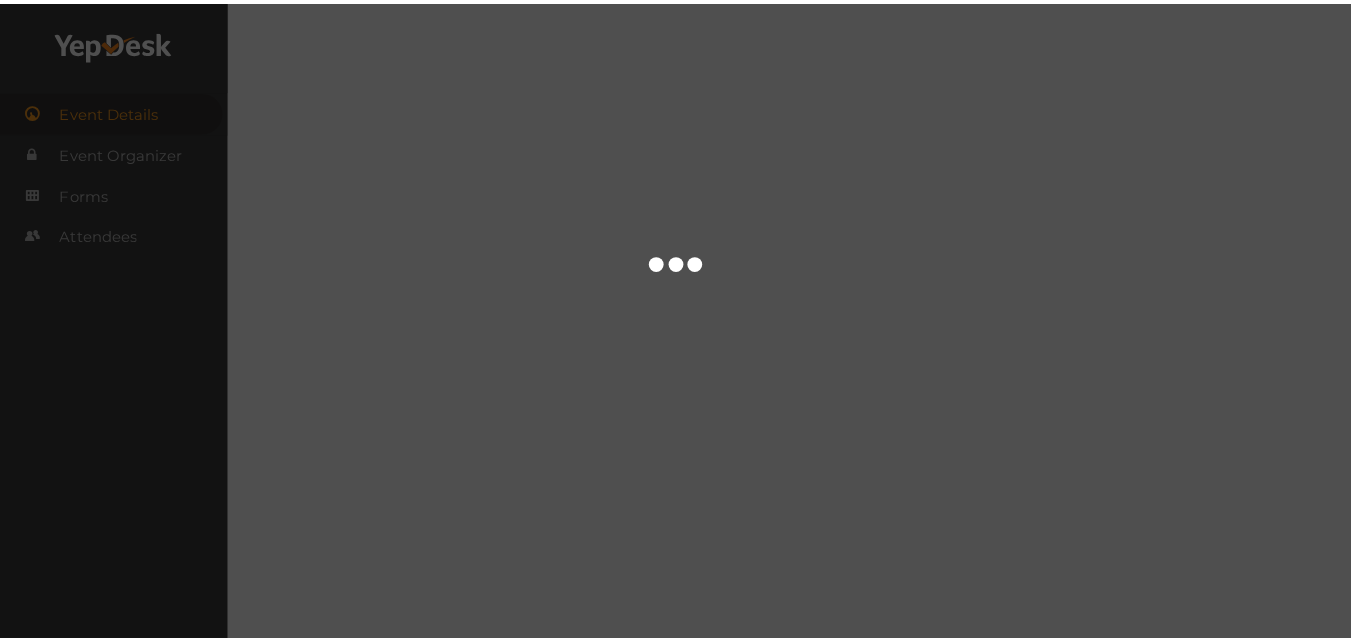 scroll, scrollTop: 0, scrollLeft: 0, axis: both 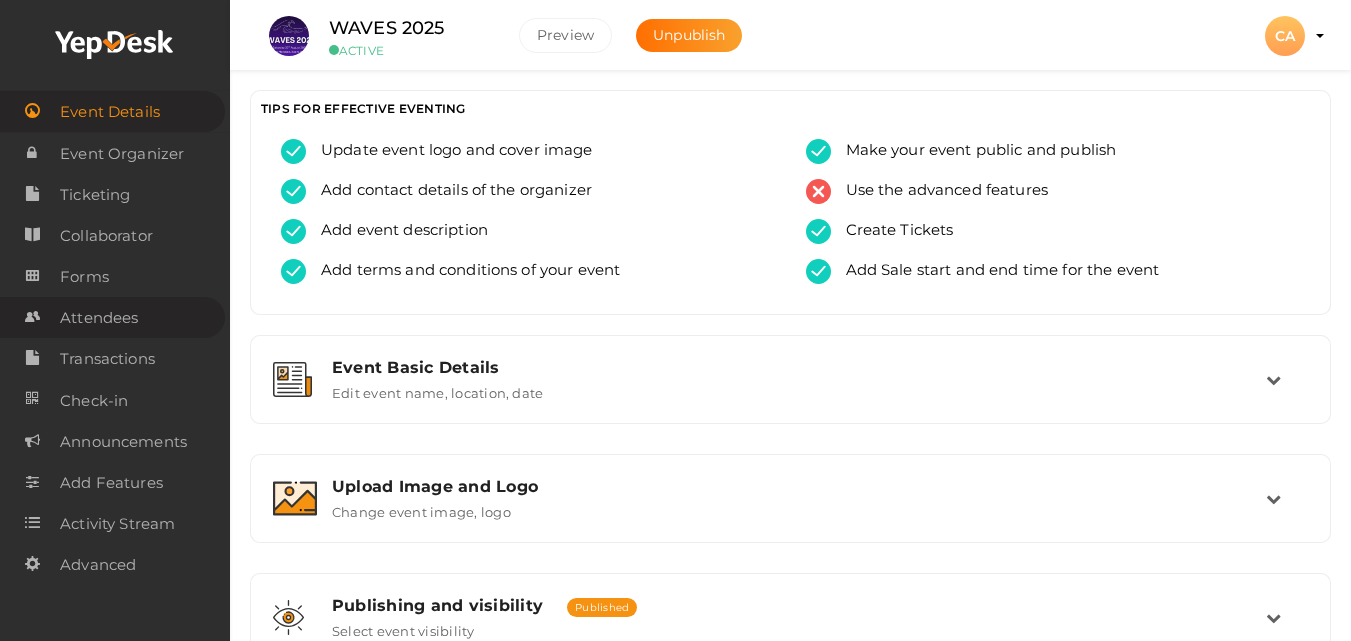 click on "Attendees" at bounding box center (99, 318) 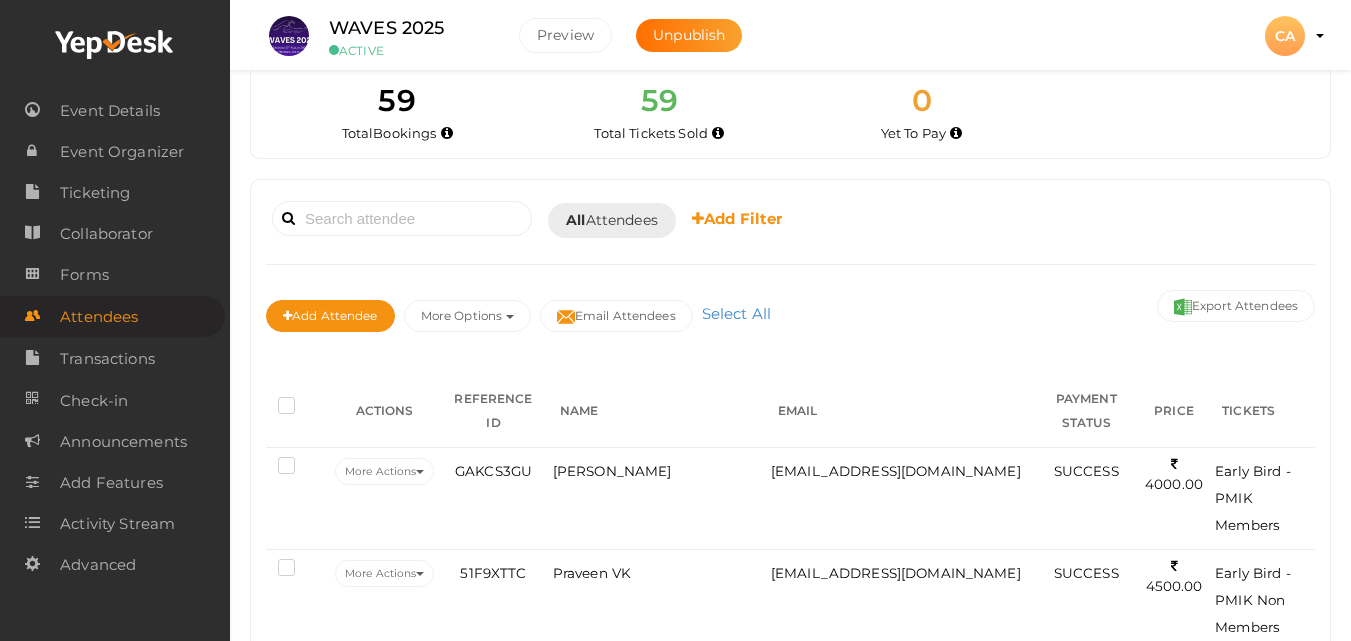 scroll, scrollTop: 40, scrollLeft: 0, axis: vertical 